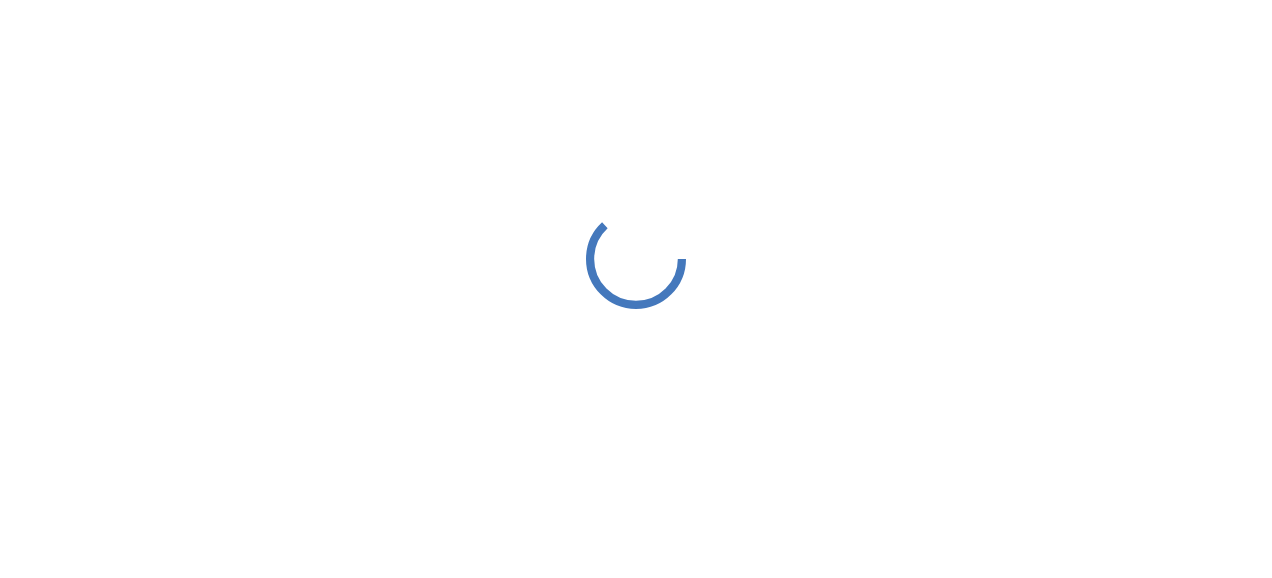 scroll, scrollTop: 0, scrollLeft: 0, axis: both 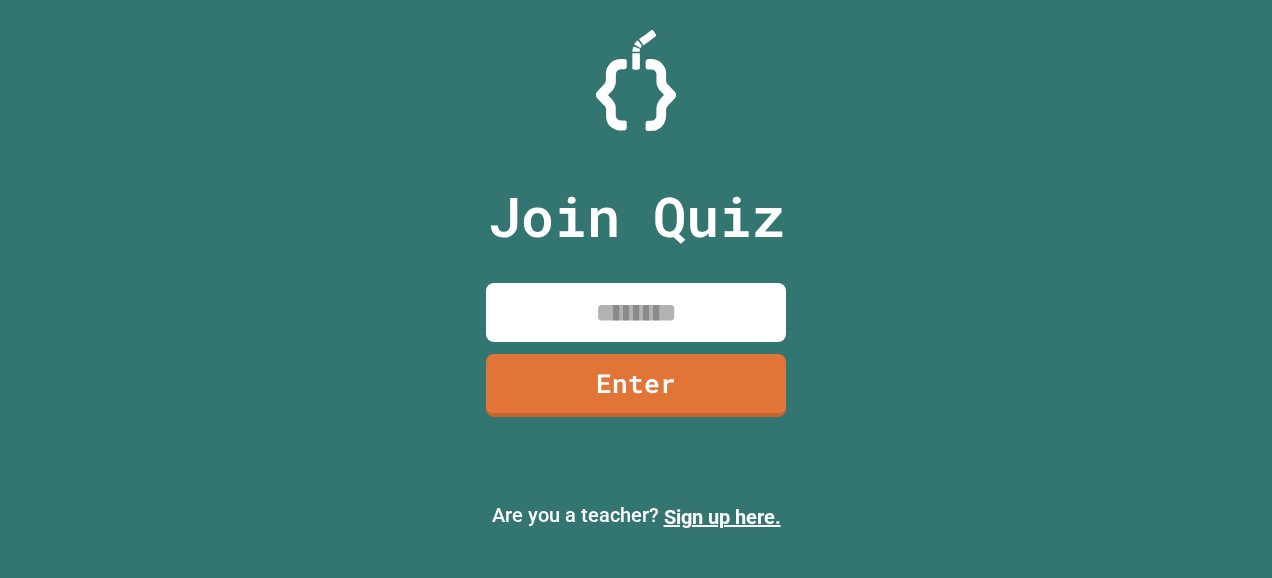 click at bounding box center [636, 312] 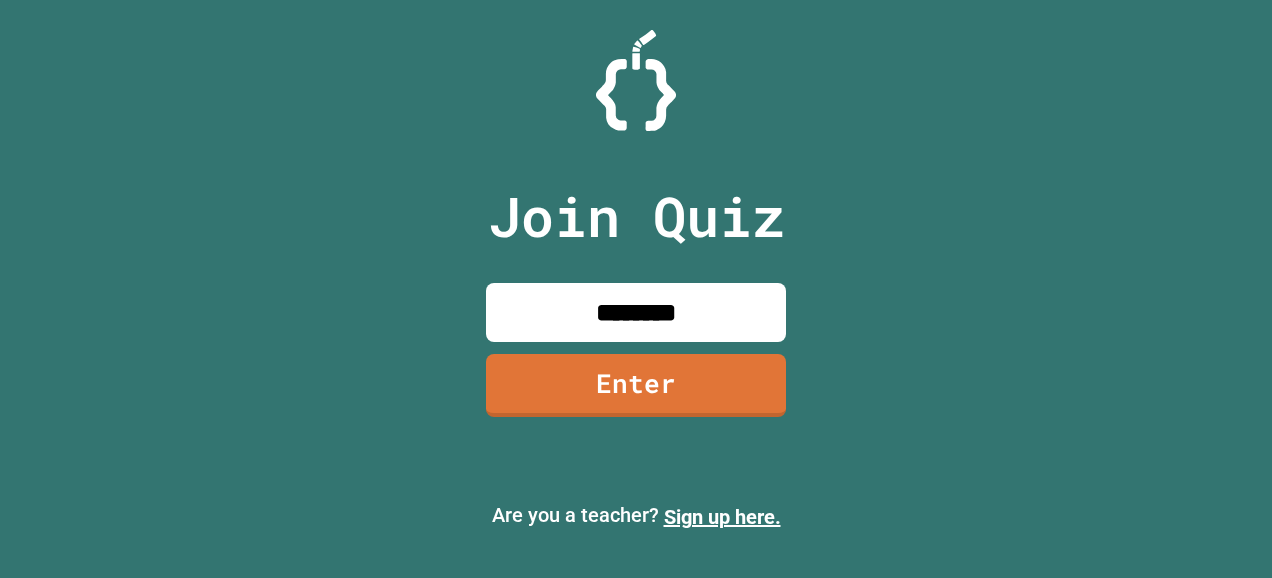 type on "********" 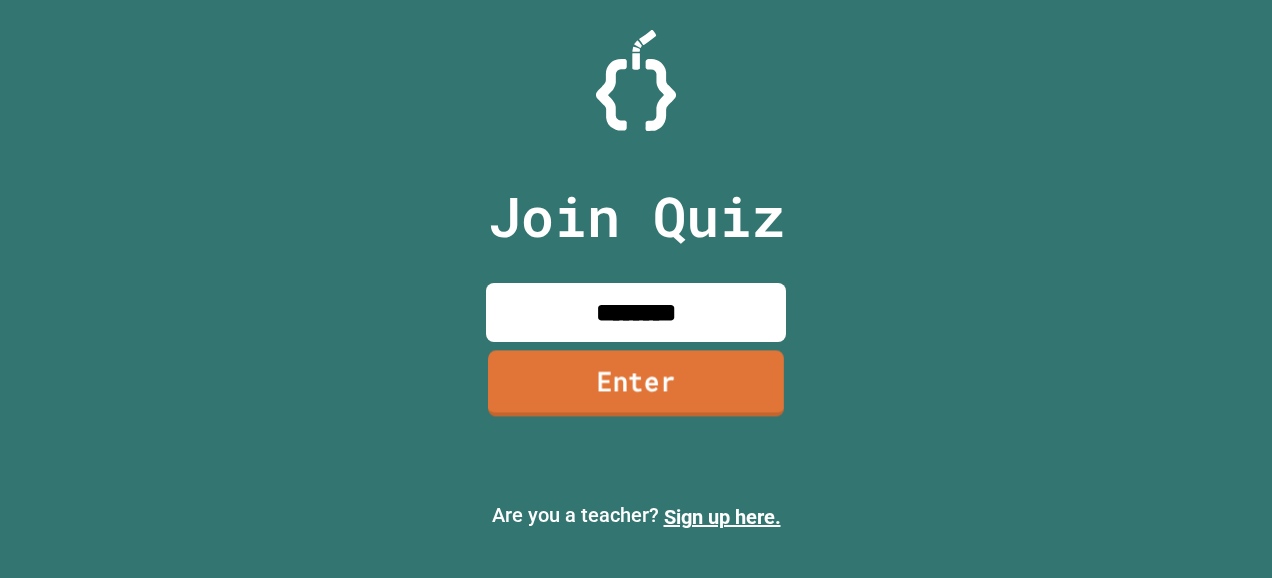click on "Enter" at bounding box center [636, 384] 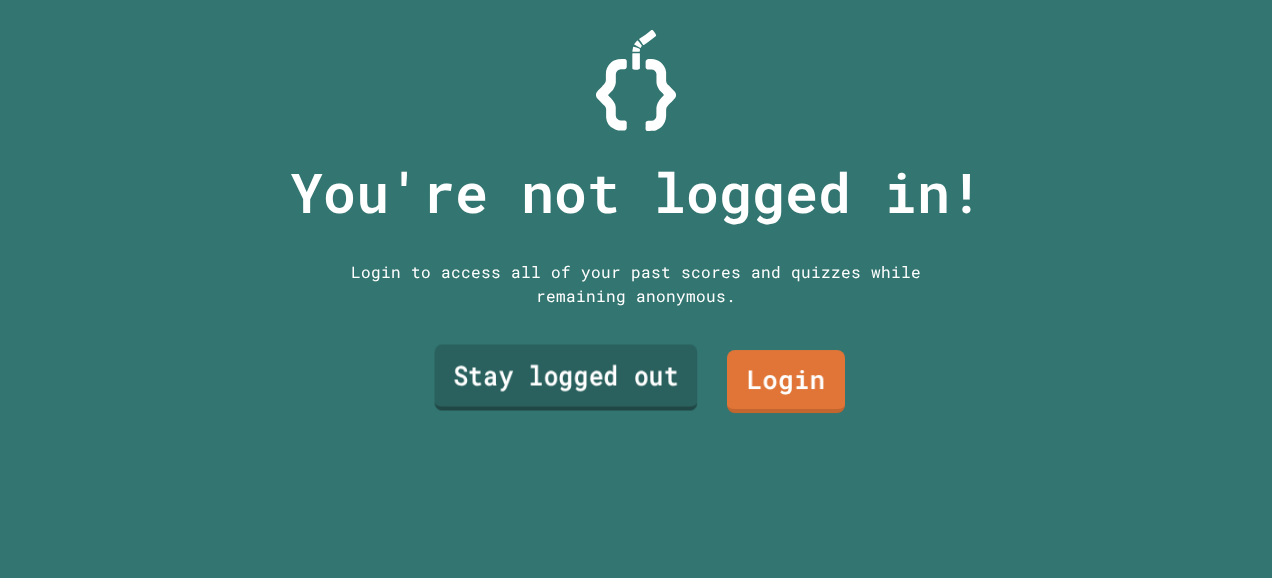 click on "Stay logged out" at bounding box center [566, 377] 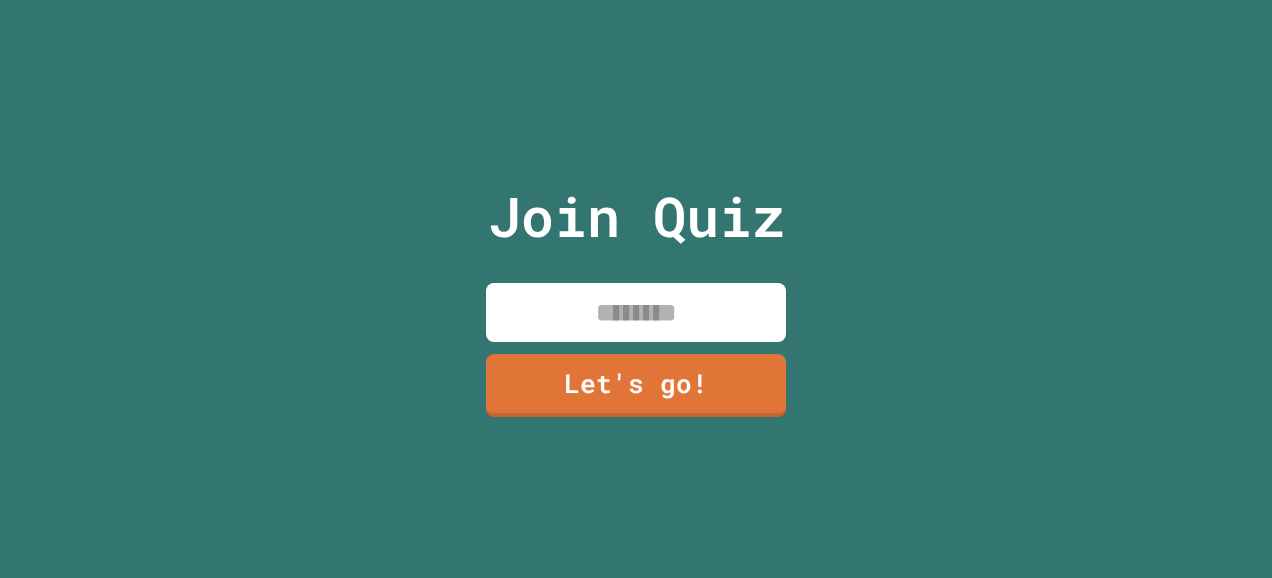 click at bounding box center (636, 312) 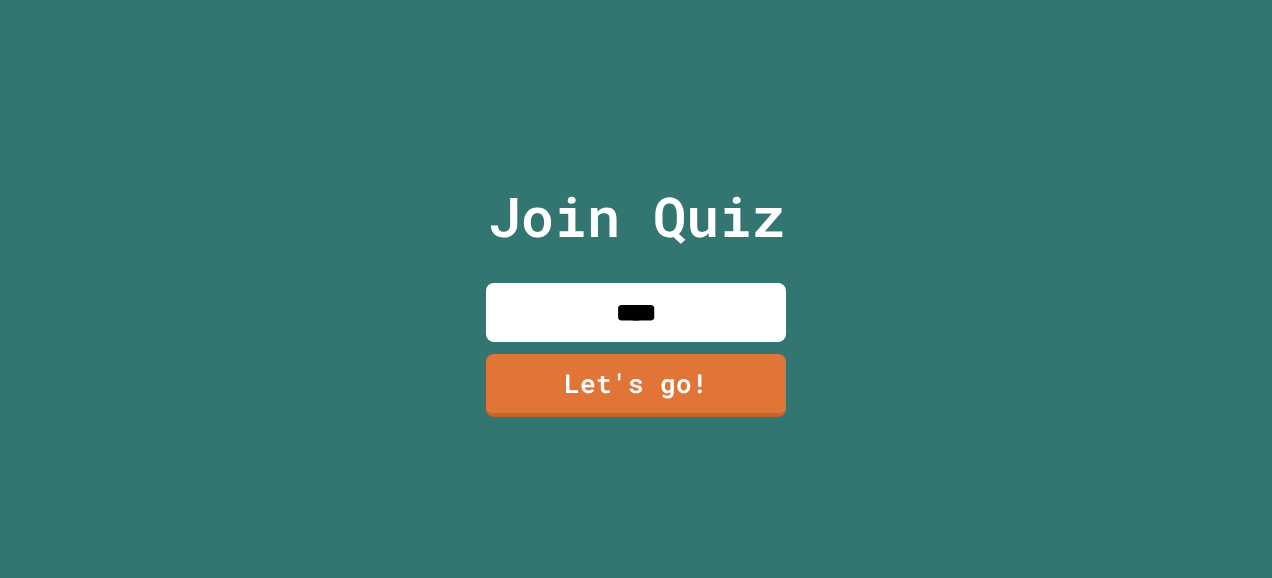 type on "****" 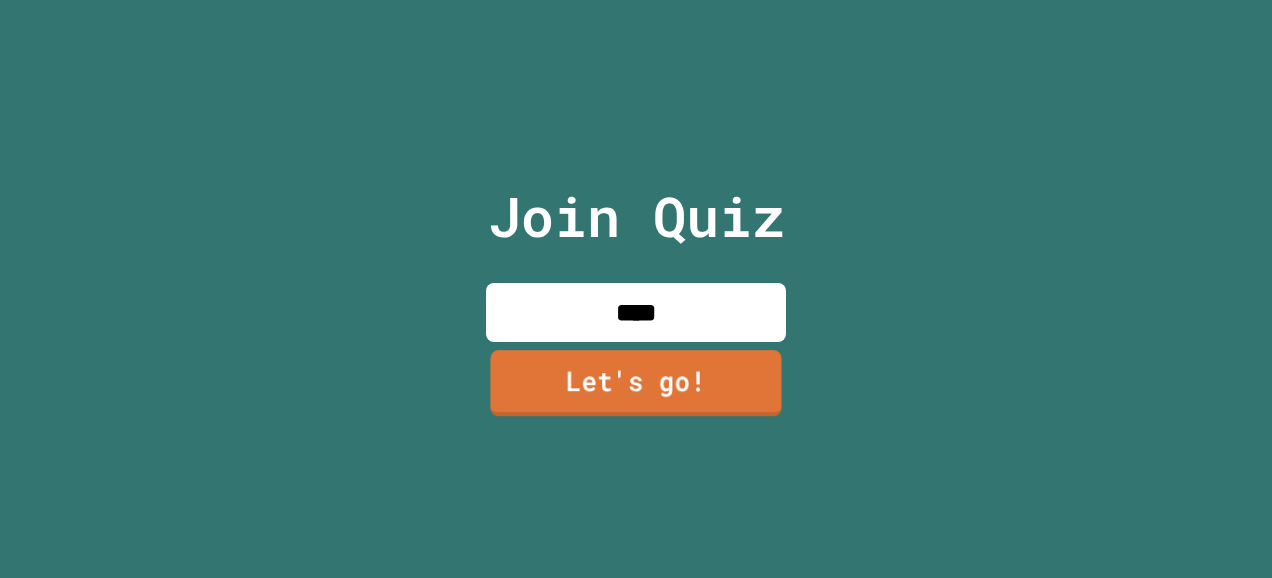 click on "Let's go!" at bounding box center (635, 383) 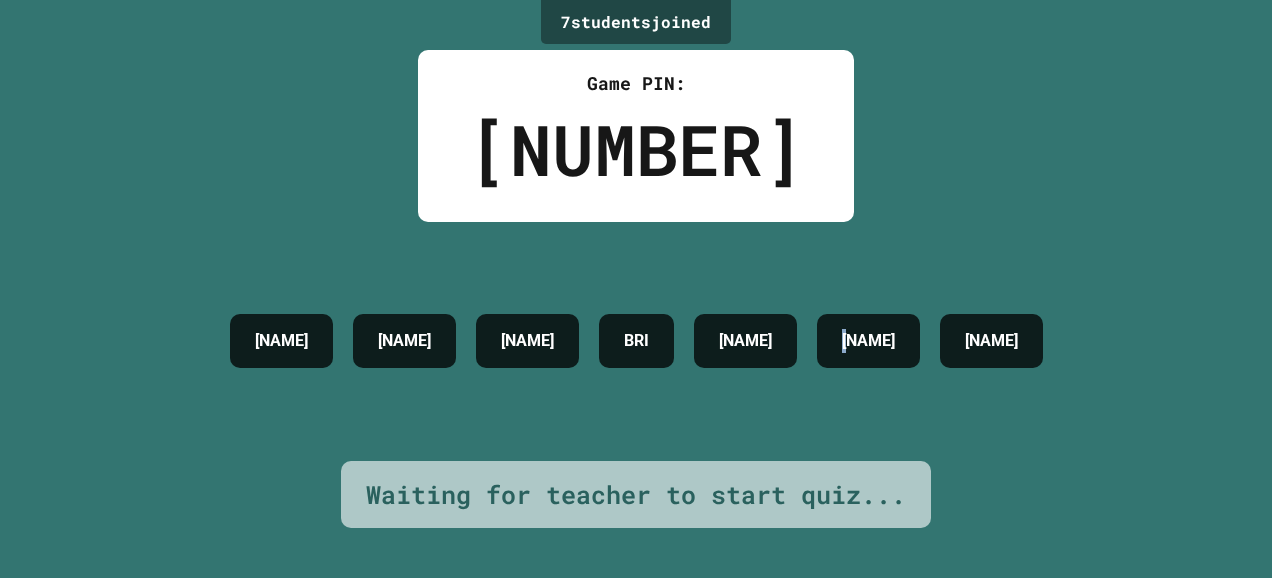click on "[NAME]" at bounding box center [868, 341] 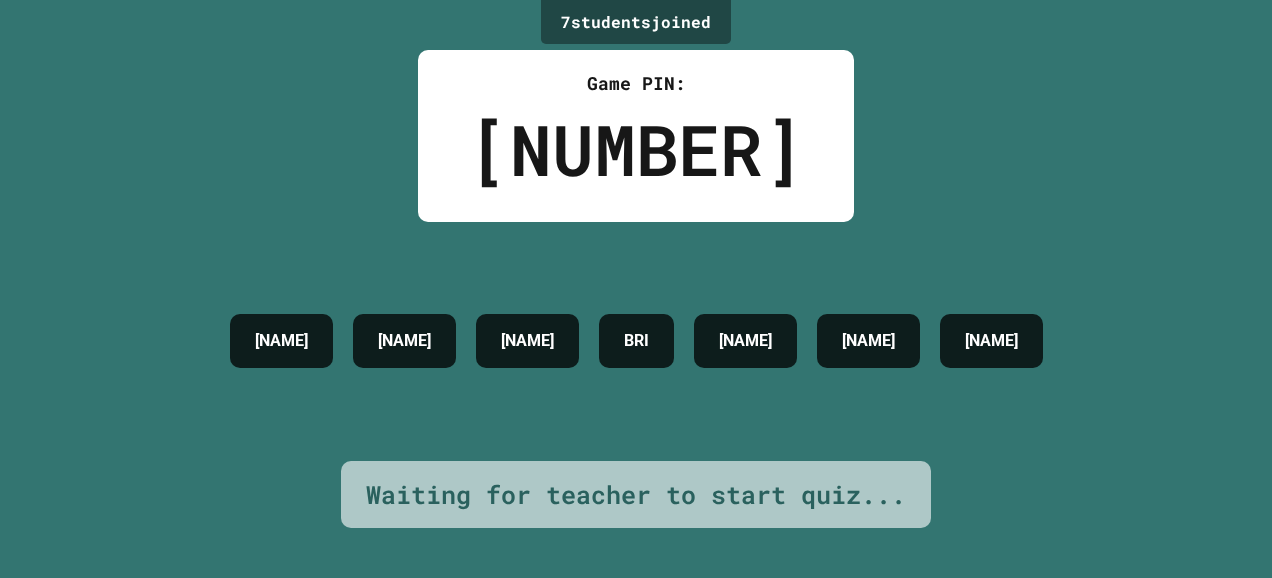 click on "[NAME]" at bounding box center [527, 341] 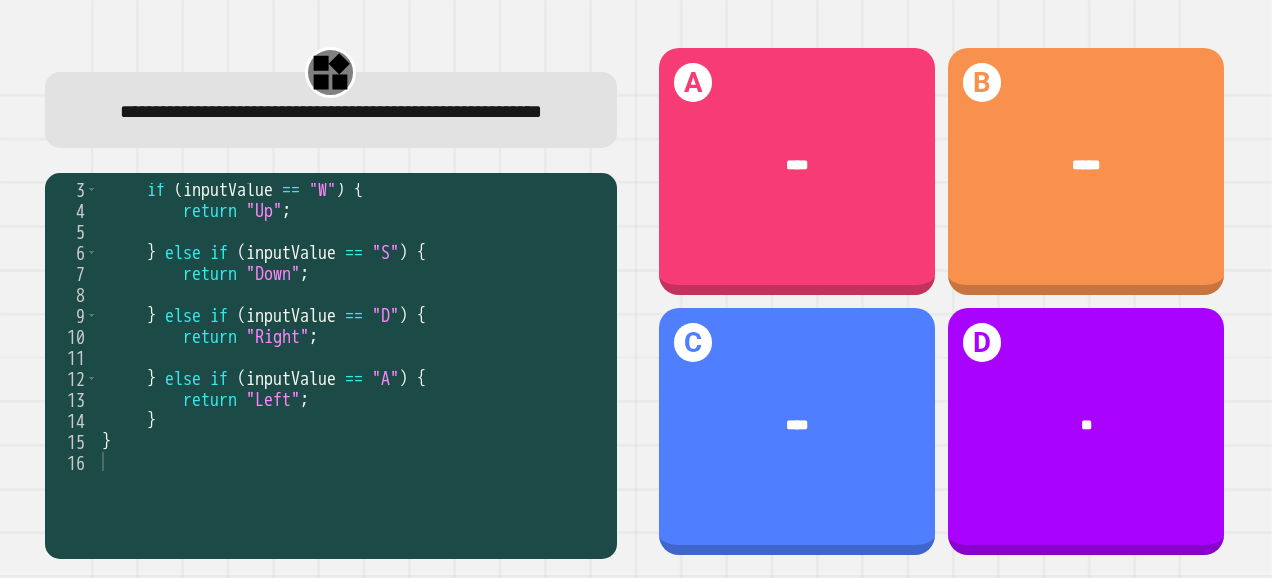 scroll, scrollTop: 0, scrollLeft: 0, axis: both 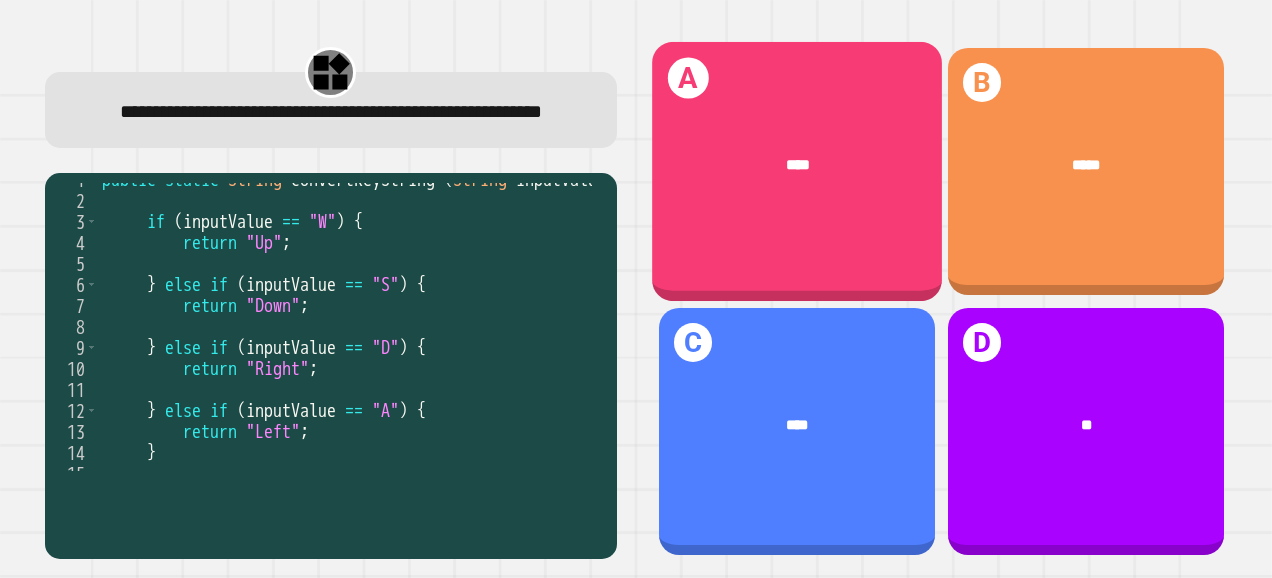 click on "****" at bounding box center [797, 166] 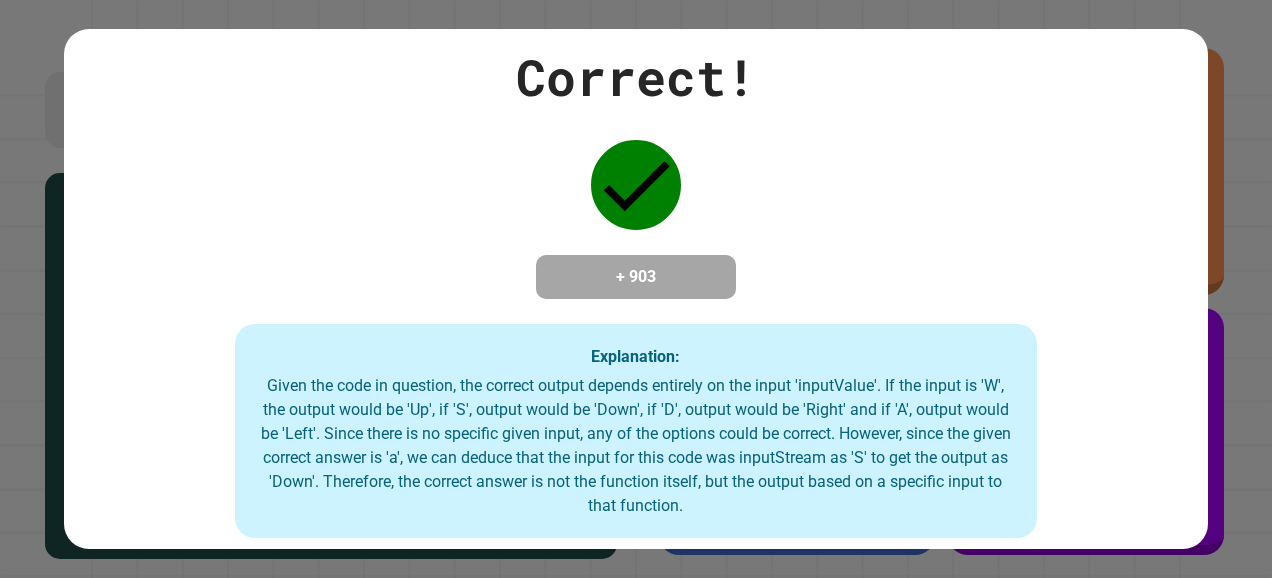 click on "Correct!   + 903 Explanation:   Given the code in question, the correct output depends entirely on the input 'inputValue'. If the input is 'W', the output would be 'Up', if 'S', output would be 'Down', if 'D', output would be 'Right' and if 'A', output would be 'Left'. Since there is no specific given input, any of the options could be correct. However, since the given correct answer is 'a', we can deduce that the input for this code was inputStream as 'S' to get the output as 'Down'. Therefore, the correct answer is not the function itself, but the output based on a specific input to that function." at bounding box center (636, 289) 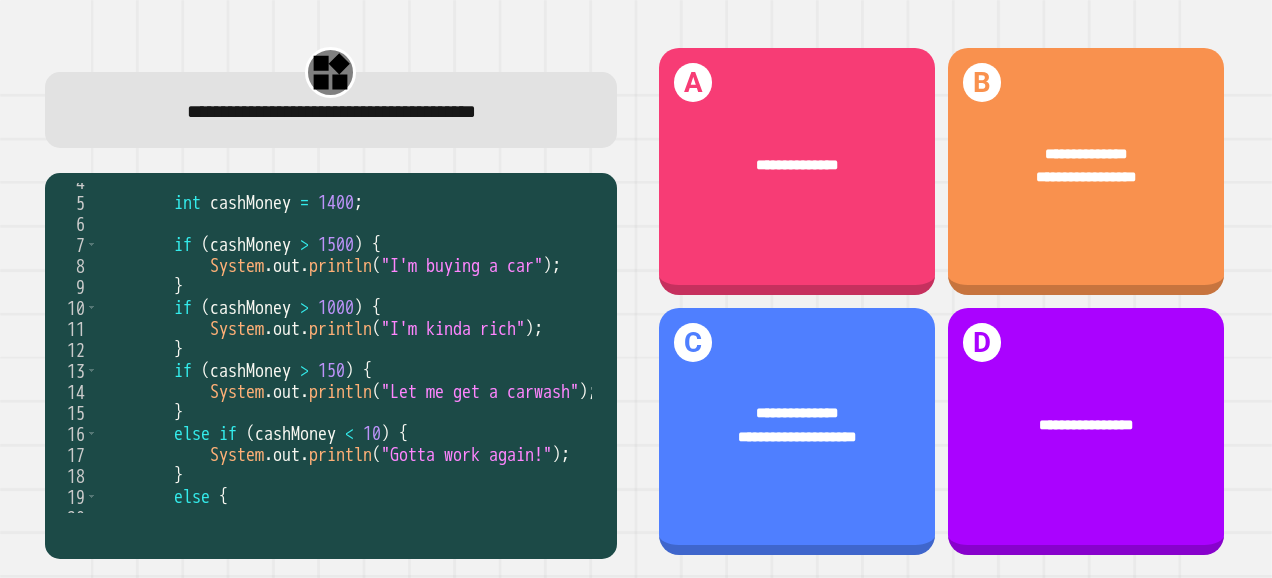 scroll, scrollTop: 76, scrollLeft: 0, axis: vertical 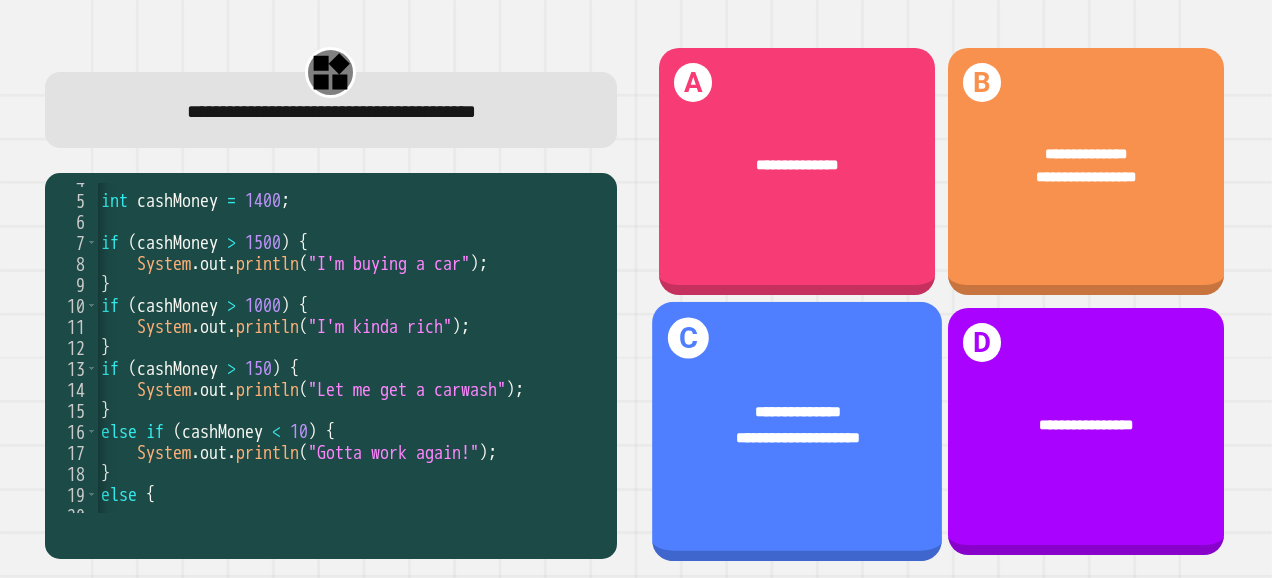 click on "**********" at bounding box center (797, 427) 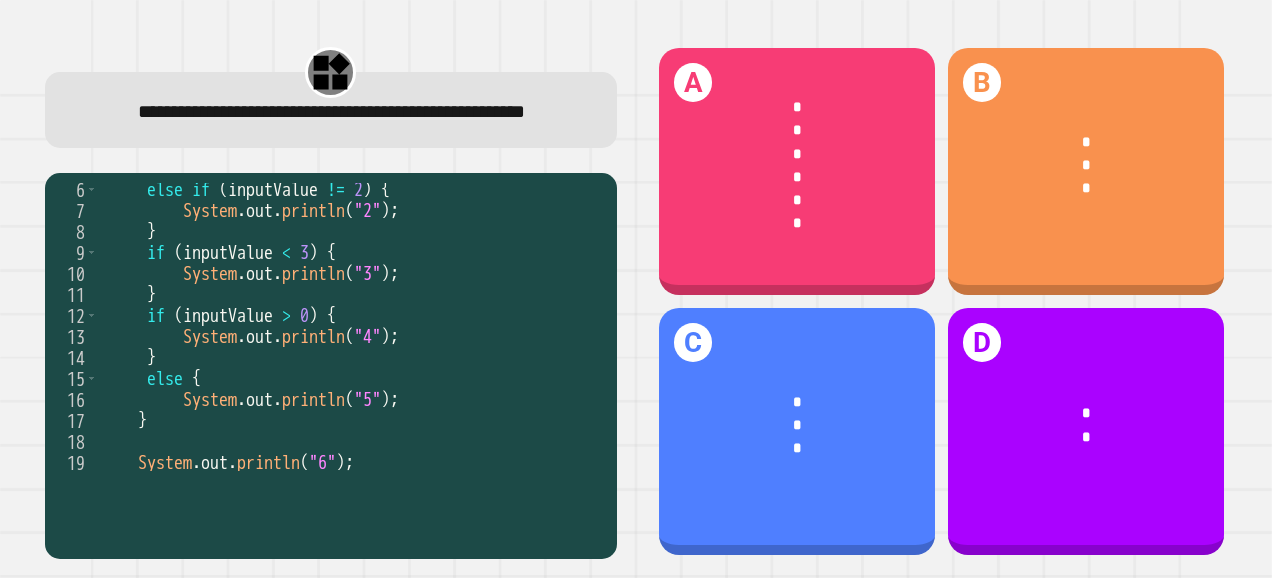scroll, scrollTop: 110, scrollLeft: 0, axis: vertical 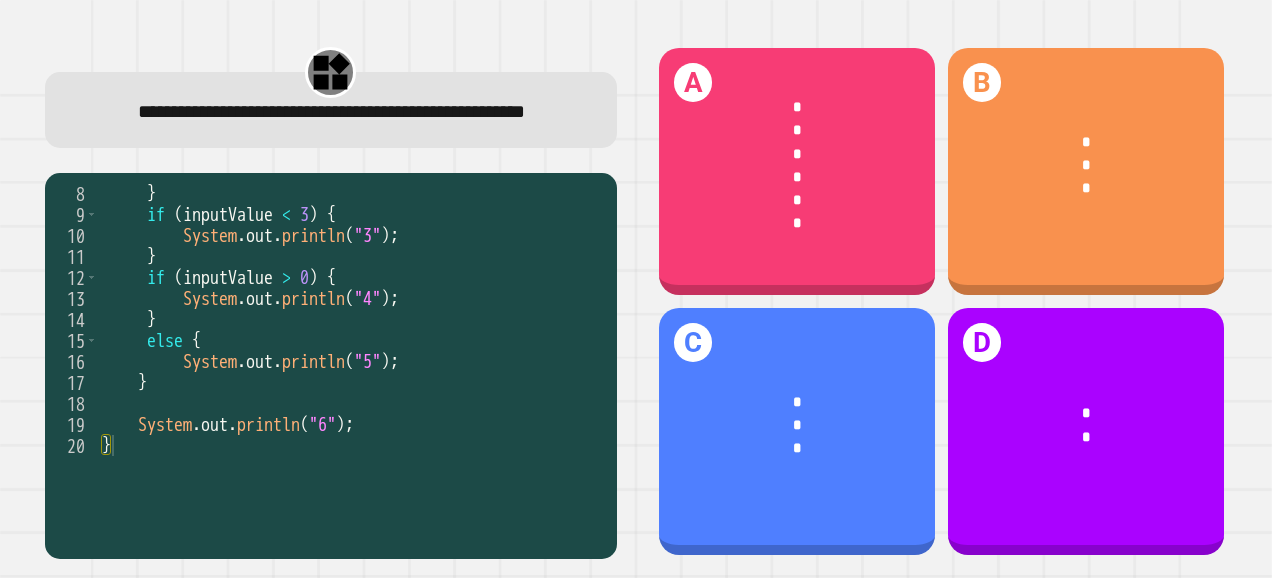 click on "7 8 9 10 11 12 13 14 15 16 17 18 19 20             System . out . println ( "2" ) ;        }          if   ( inputValue   <   3 )   {             System . out . println ( "3" ) ;        }          if   ( inputValue   >   0 )   {             System . out . println ( "4" ) ;        }          else   {             System . out . println ( "5" ) ;      }           System . out . println ( "6" ) ; }     XXXXXXXXXXXXXXXXXXXXXXXXXXXXXXXXXXXXXXXXXXXXXXXXXXXXXXXXXXXXXXXXXXXXXXXXXXXXXXXXXXXXXXXXXXXXXXXXXXXXXXXXXXXXXXXXXXXXXXXXXXXXXXXXXXXXXXXXXXXXXXXXXXXXXXXXXXXXXXXXXXXXXXXXXXXXXXXXXXXXXXXXXXXXXXXXXXXXXXXXXXXXXXXXXXXXXXXXXXXXXXXXXXXXXXXXXXXXXXXXXXXXXXXXXXXXXXXXXXXXXXXXXXXXXXXXXXXXXXXXXXXXXXXXXXXXXXXXXXXXXXXXXXXXXXXXXXXXXXXXXXXXXXXXXXXXXXXXXXXXXXXXXXXXXXXXXXXXXXXXXXXXXXXXXXXXXXXXXXXXXXXXXXXXXXXXXXXXXXXXXXXXXXXXXXXXXXXXXXXXXXXXXXXXXXXXXXXXXXXXXXXXXXXXXXXXXXXXXXXXXXXXXXXXXXXXXXXXXXXXXXXXXXXXXXXXXXXXXXXXXXXXXXXXXXXX" at bounding box center [331, 366] 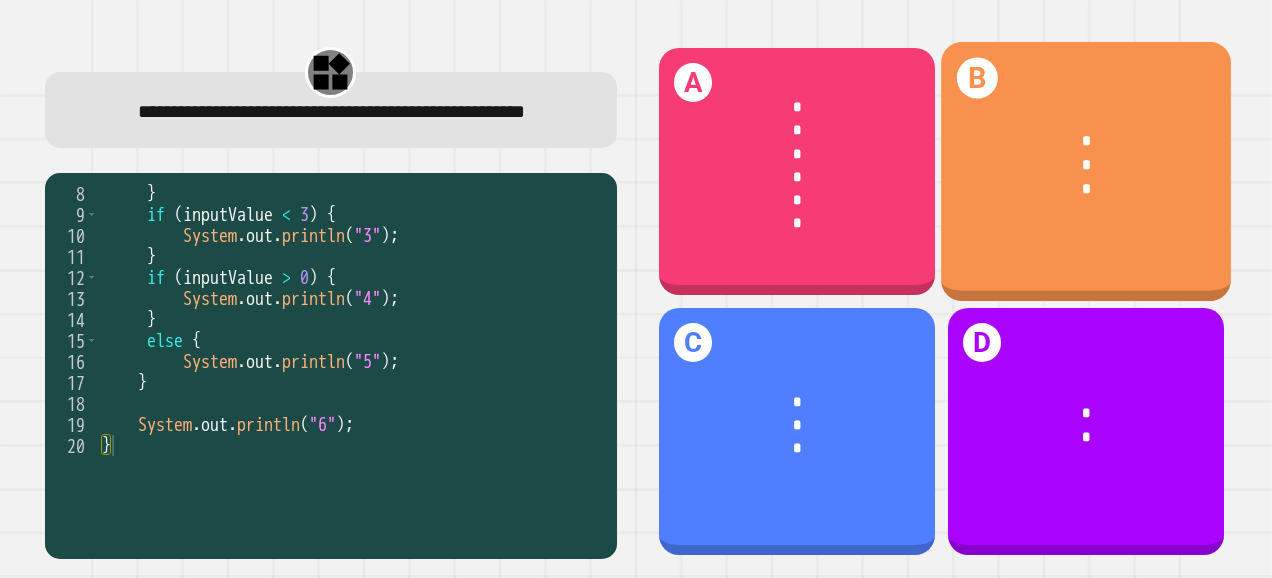 click on "*" at bounding box center [1086, 142] 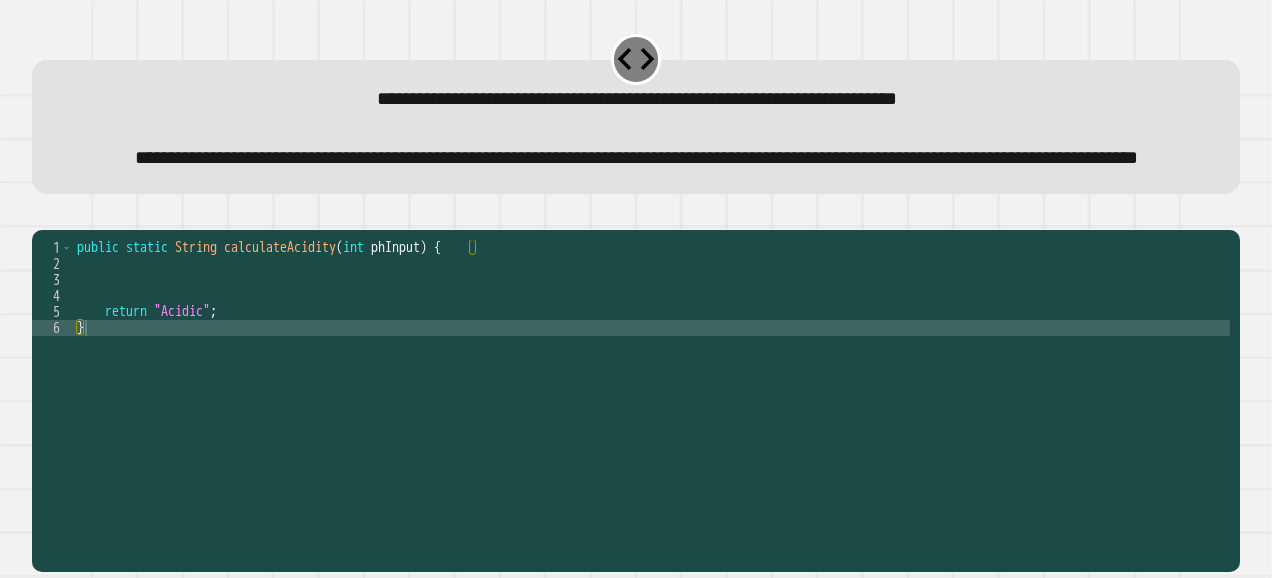 click on "public   static   String   calculateAcidity ( int   phInput )   {              return   "Acidic" ; }" at bounding box center (651, 360) 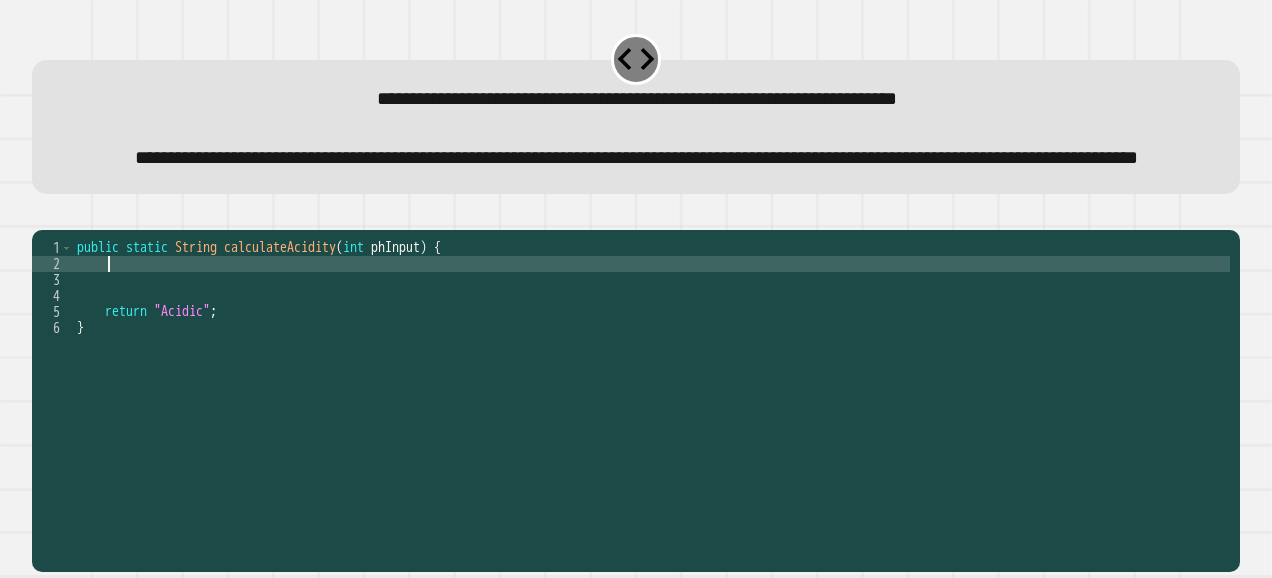 scroll, scrollTop: 0, scrollLeft: 2, axis: horizontal 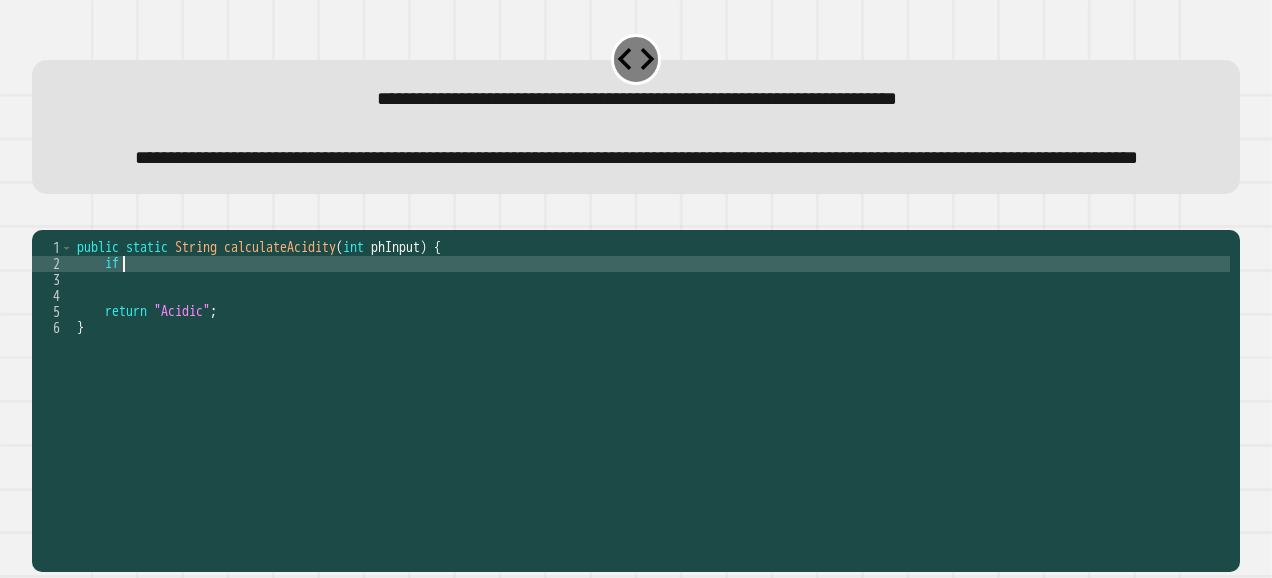 type on "*" 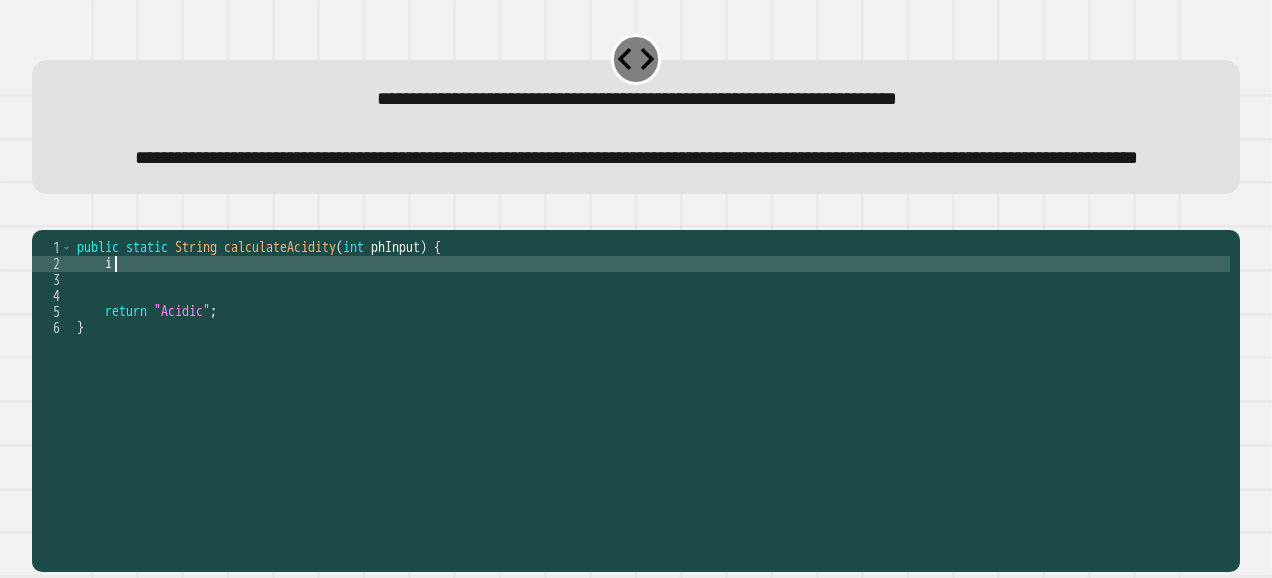 scroll, scrollTop: 0, scrollLeft: 1, axis: horizontal 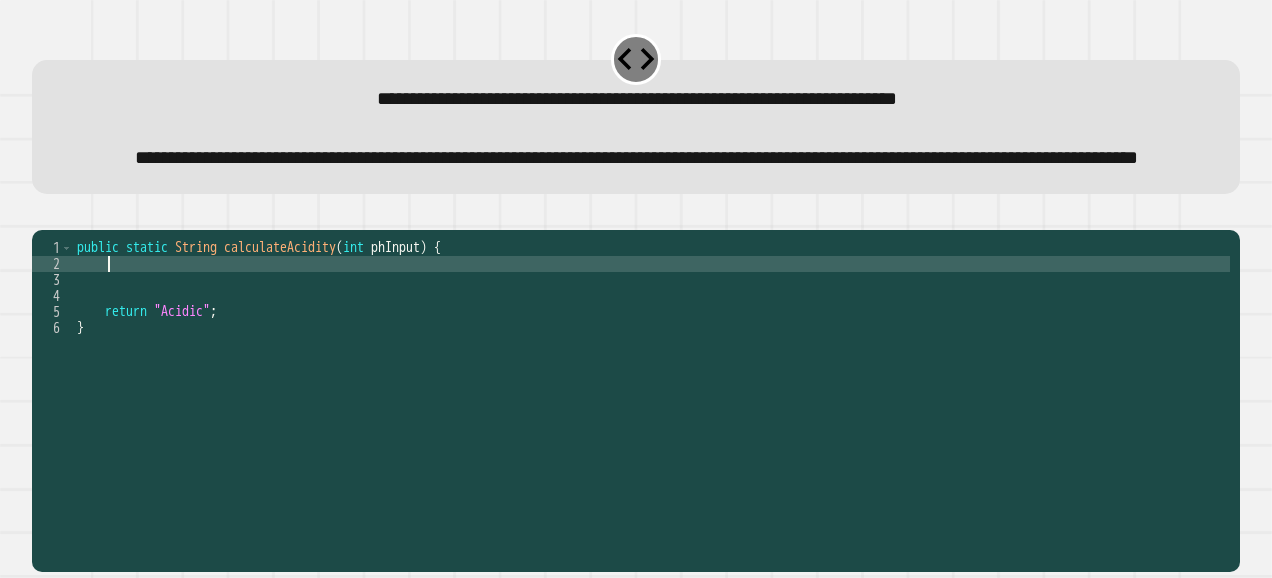type on "*" 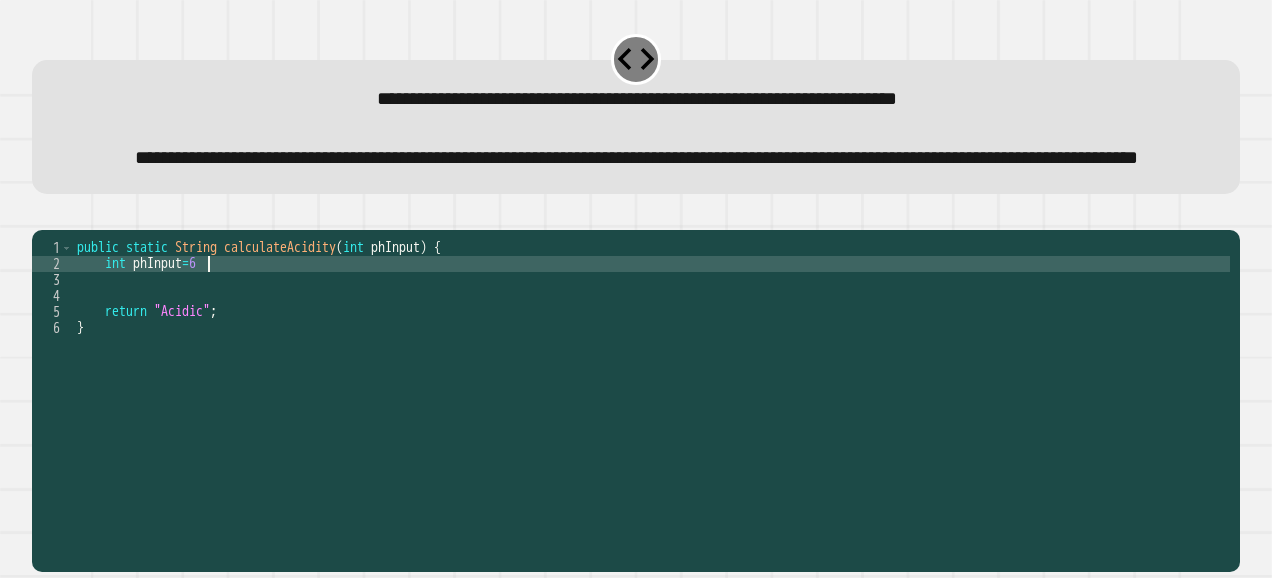 scroll, scrollTop: 0, scrollLeft: 8, axis: horizontal 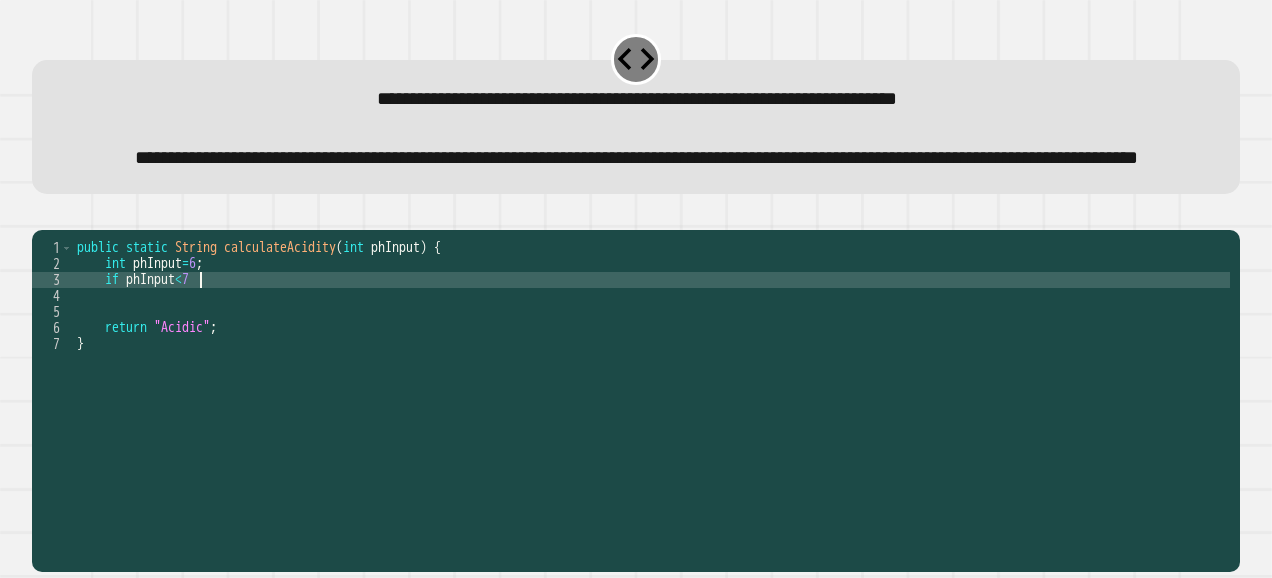 type on "**********" 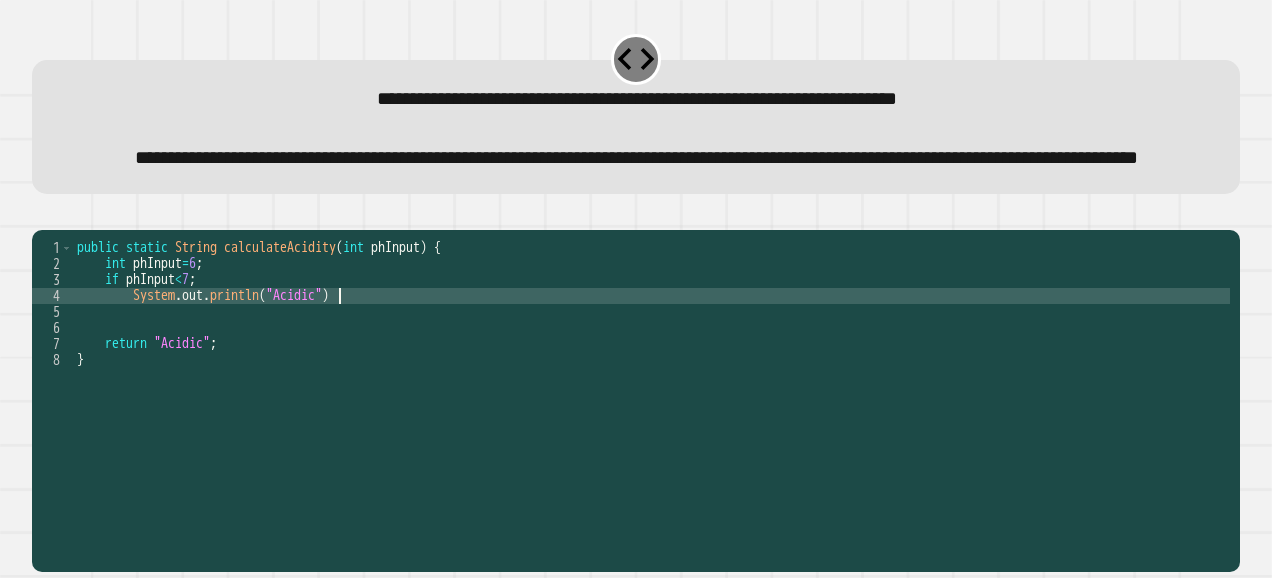 scroll, scrollTop: 0, scrollLeft: 18, axis: horizontal 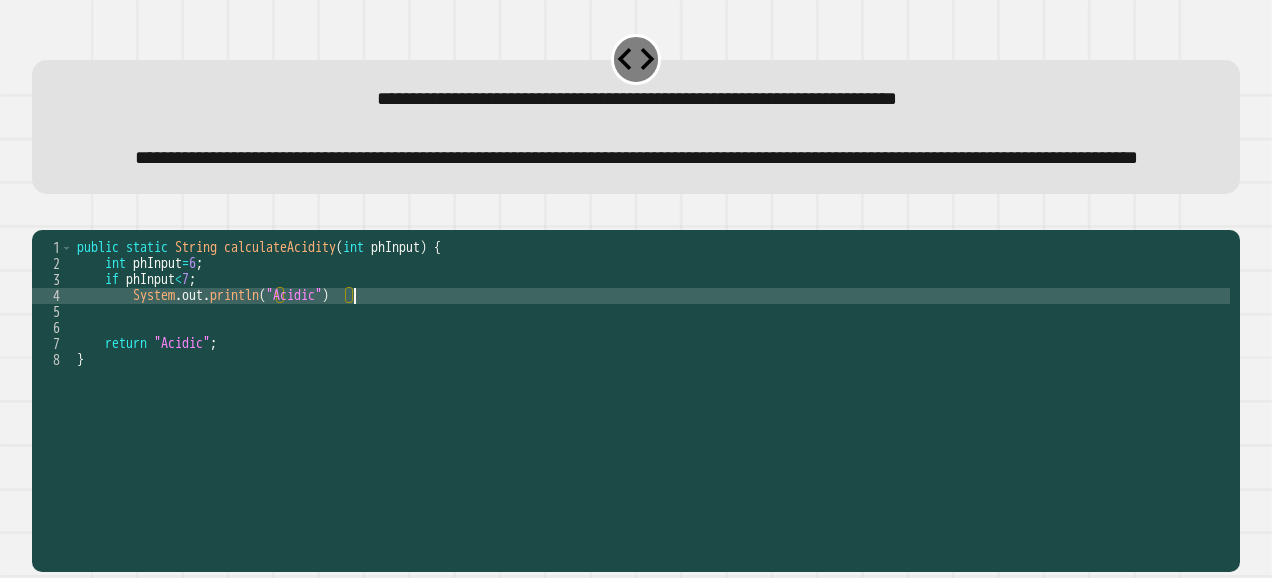 type on "**********" 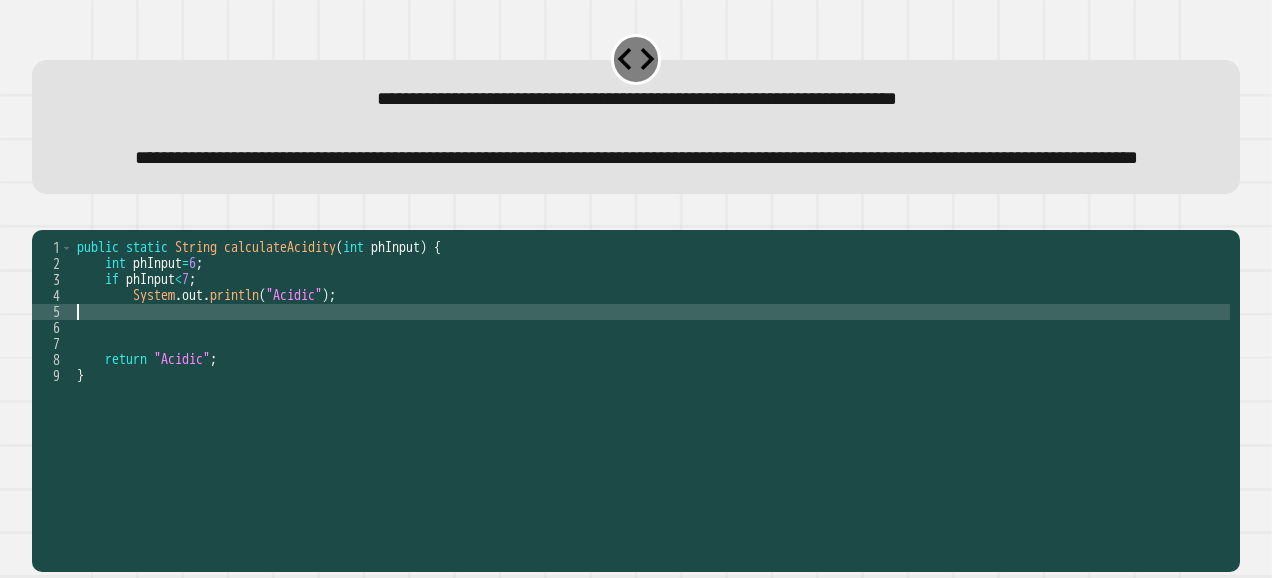 scroll, scrollTop: 0, scrollLeft: 0, axis: both 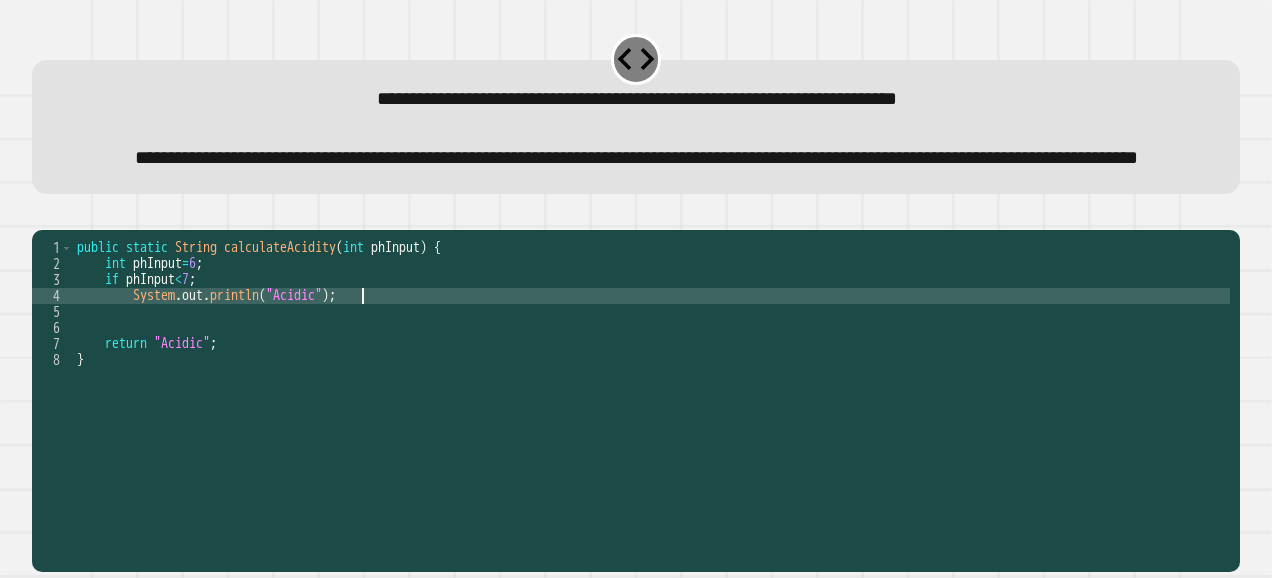 click on "public   static   String   calculateAcidity ( int   phInput )   {      int   phInput = 6 ;      if   phInput < 7 ;           System . out . println ( "Acidic" ) ;           return   "Acidic" ; }" at bounding box center [651, 360] 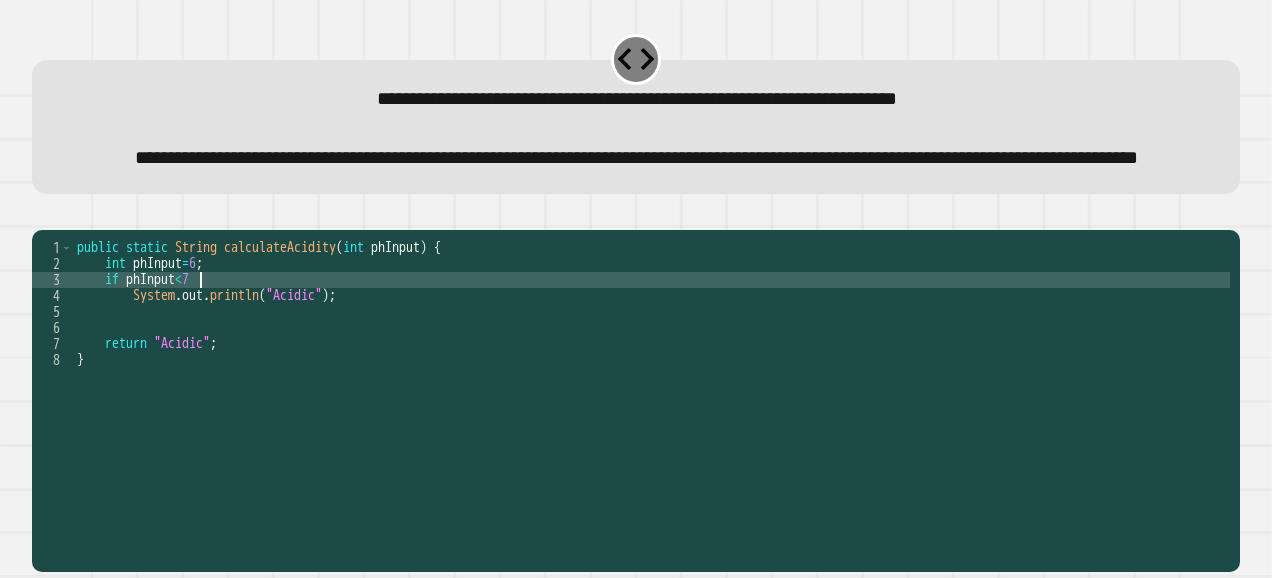 type on "**********" 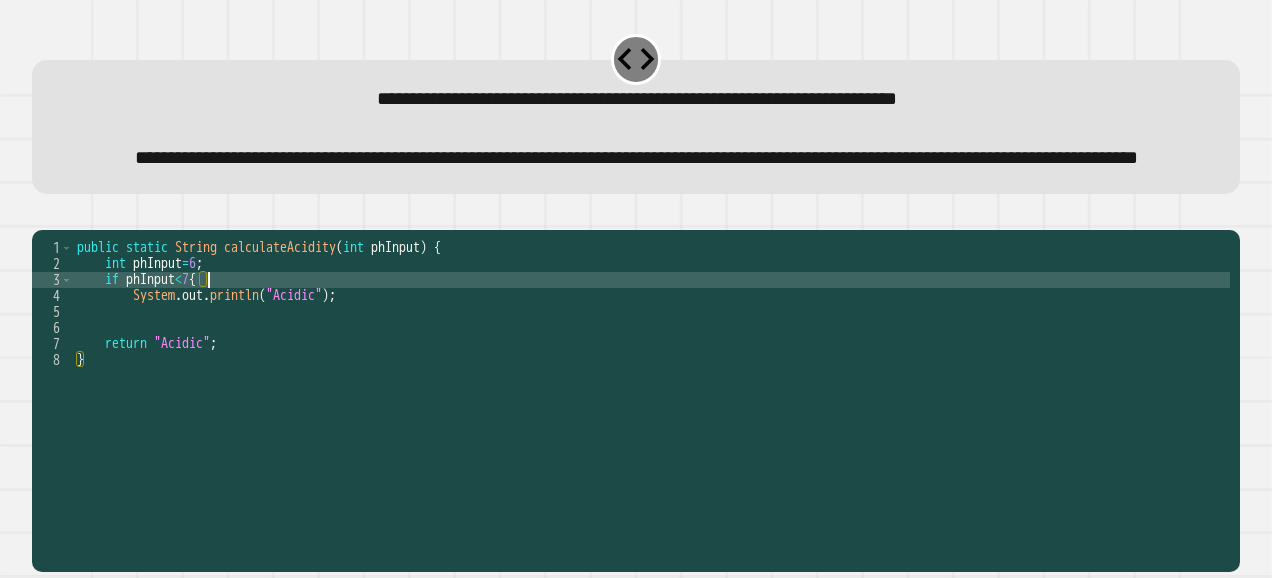 scroll, scrollTop: 0, scrollLeft: 3, axis: horizontal 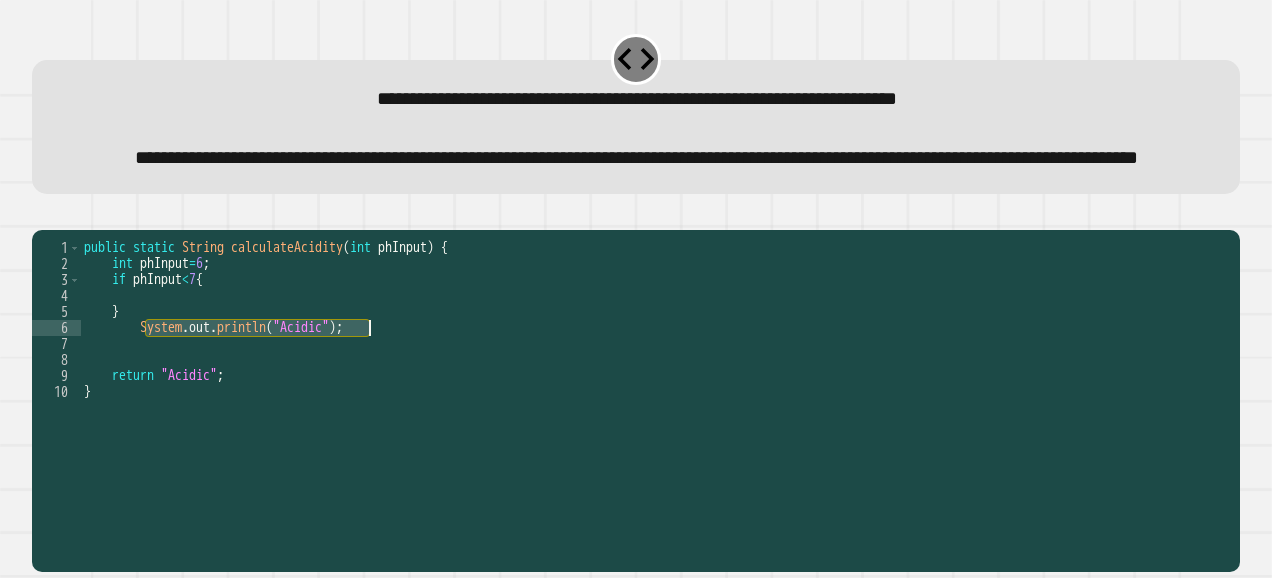 drag, startPoint x: 142, startPoint y: 393, endPoint x: 382, endPoint y: 392, distance: 240.00209 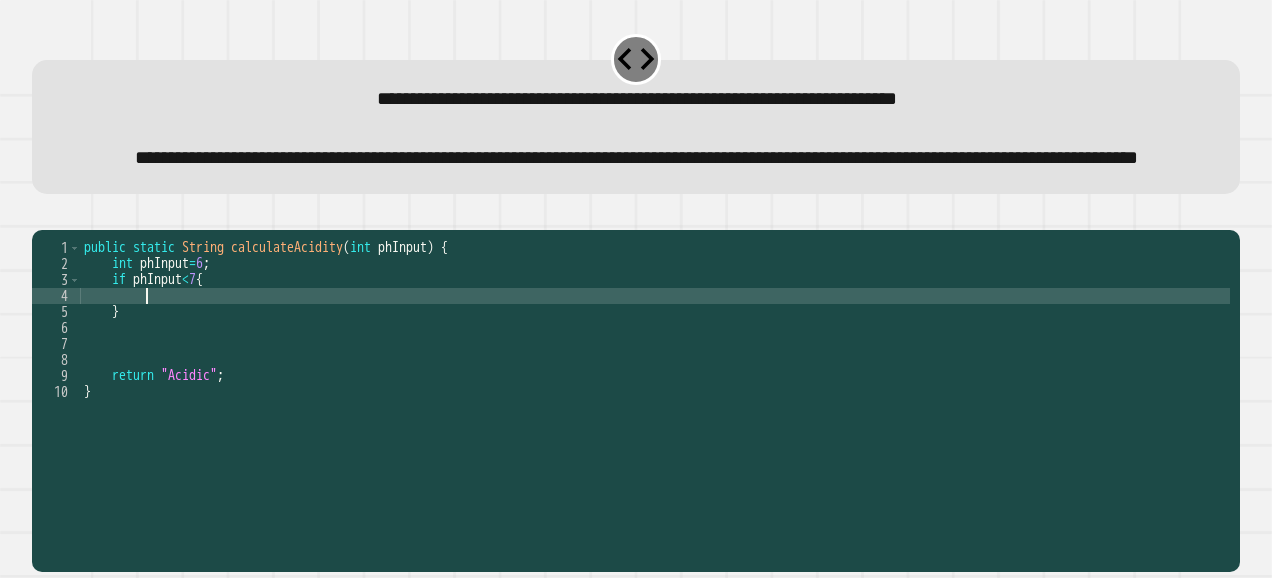 click on "public   static   String   calculateAcidity ( int   phInput )   {      int   phInput = 6 ;      if   phInput < 7 {                }                     return   "Acidic" ; }" at bounding box center (655, 360) 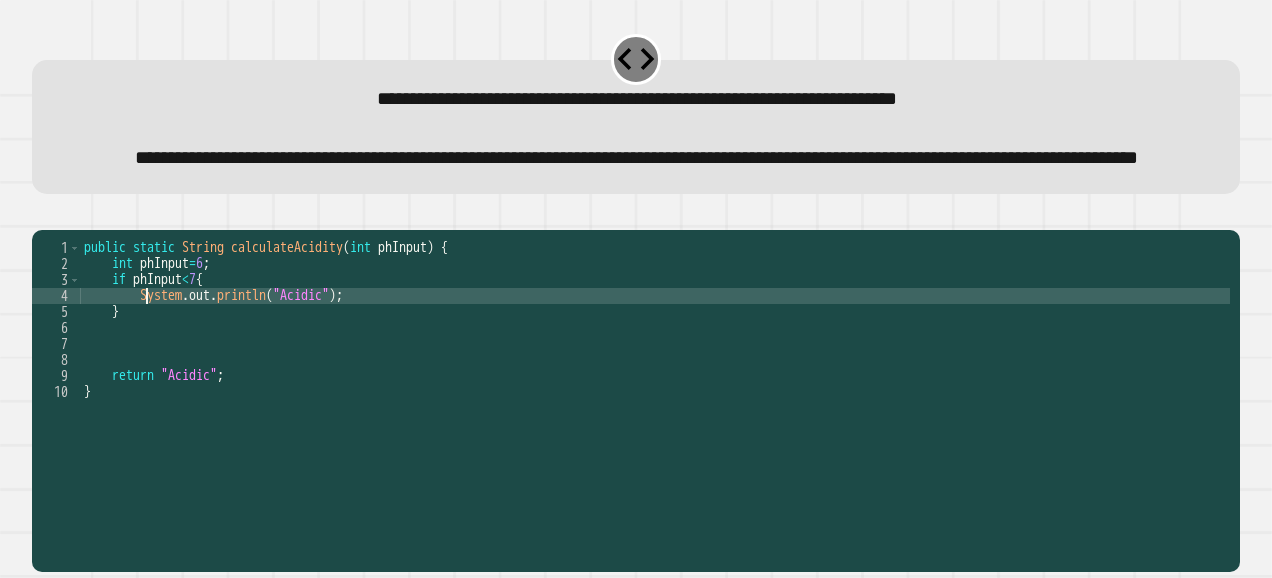 click on "public   static   String   calculateAcidity ( int   phInput )   {      int   phInput = 6 ;      if   phInput < 7 {           System . out . println ( "Acidic" ) ;      }                     return   "Acidic" ; }" at bounding box center (655, 360) 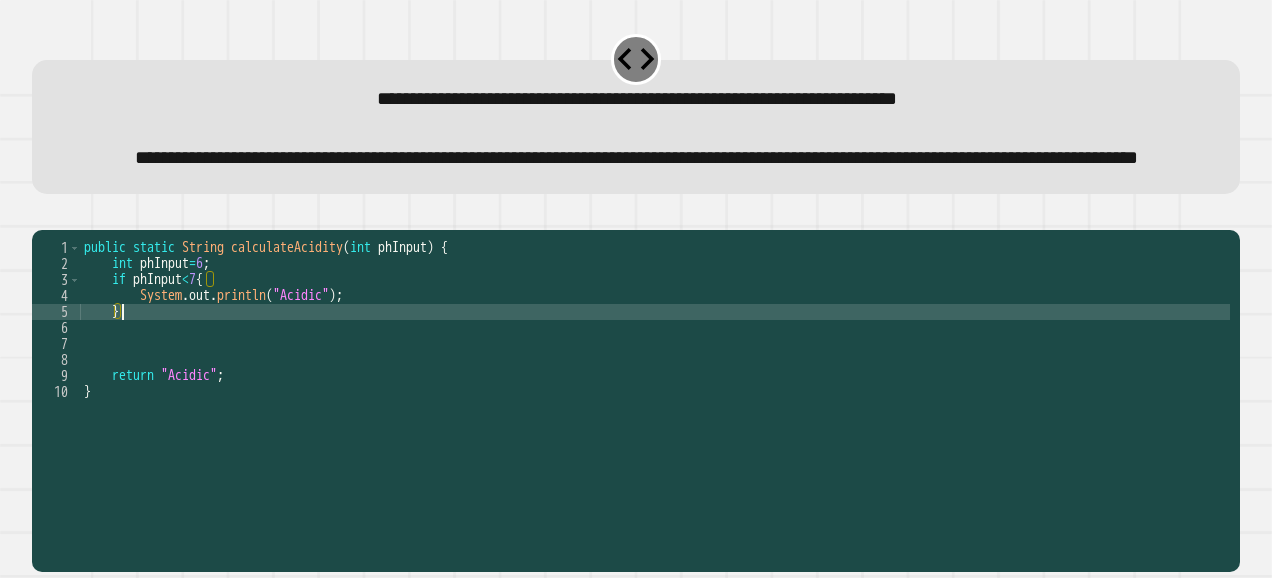 click on "public   static   String   calculateAcidity ( int   phInput )   {      int   phInput = 6 ;      if   phInput < 7 {           System . out . println ( "Acidic" ) ;      }                     return   "Acidic" ; }" at bounding box center [655, 360] 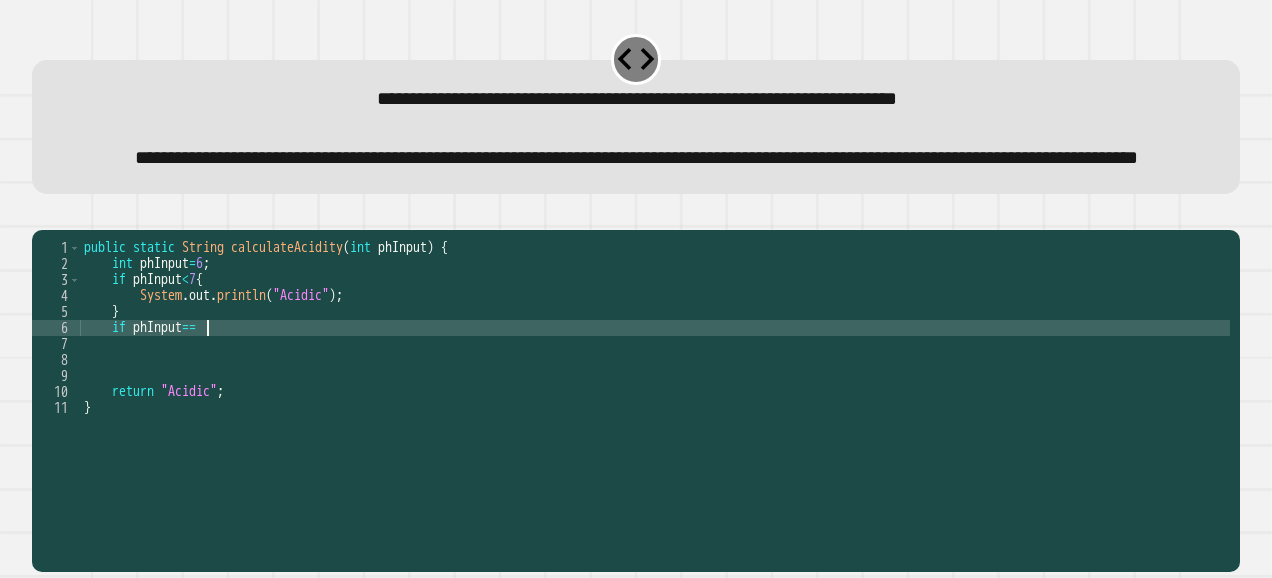 scroll, scrollTop: 0, scrollLeft: 8, axis: horizontal 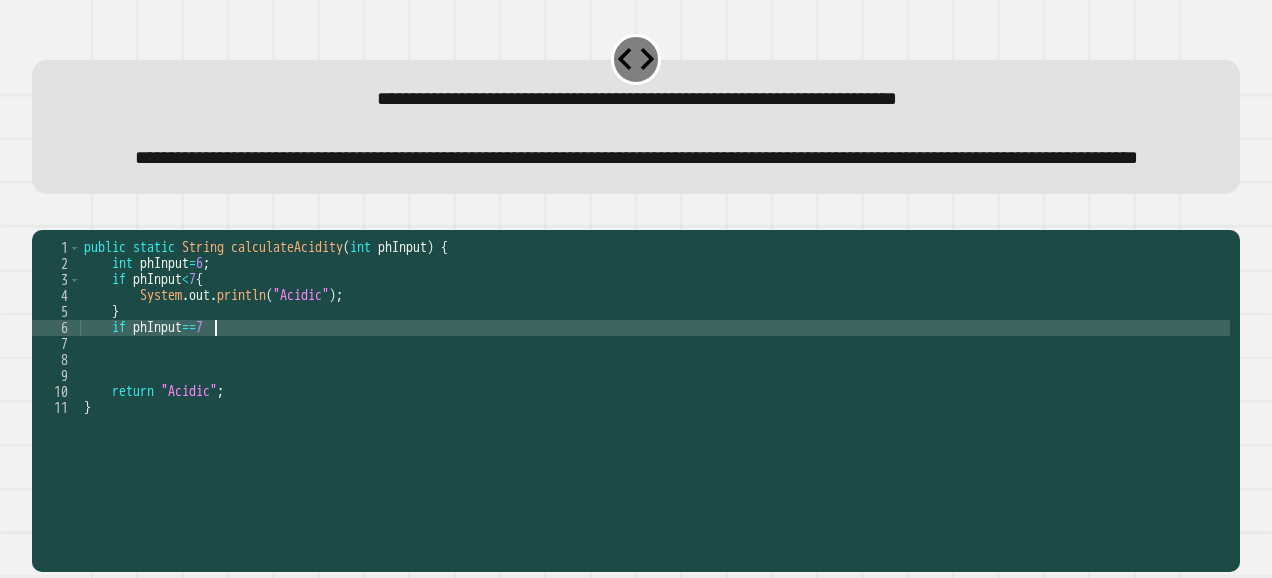 type on "**********" 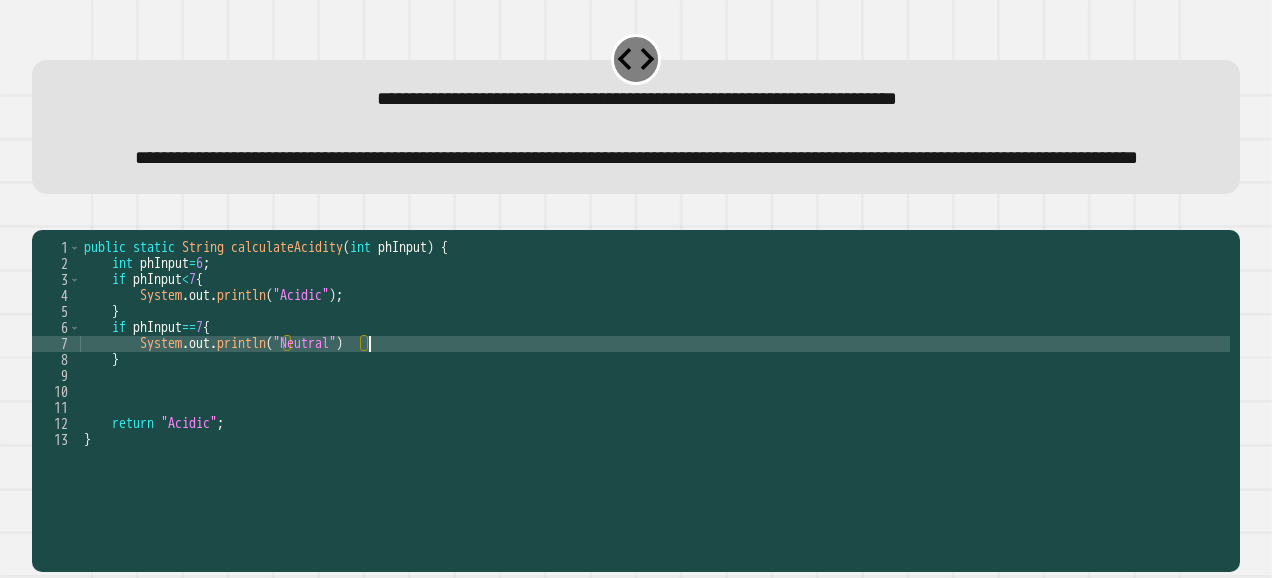 scroll, scrollTop: 0, scrollLeft: 19, axis: horizontal 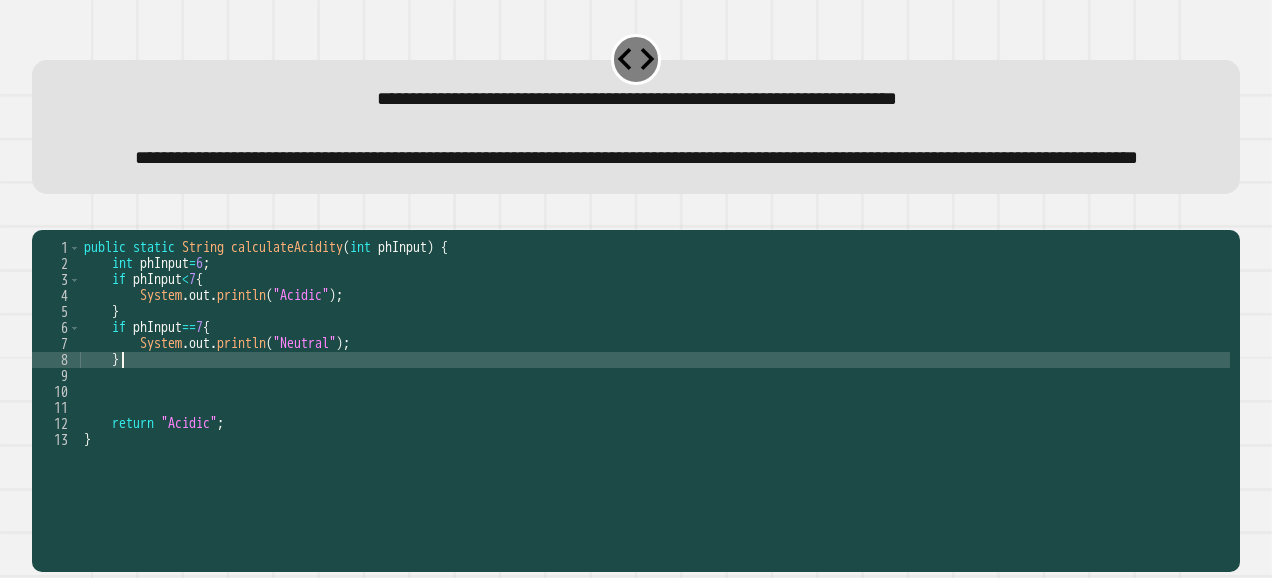 click on "public   static   String   calculateAcidity ( int   phInput )   {      int   phInput = 6 ;      if   phInput < 7 {           System . out . println ( "Acidic" ) ;      }      if   phInput == 7 {           System . out . println ( "Neutral" ) ;      }                     return   "Acidic" ; }" at bounding box center [655, 360] 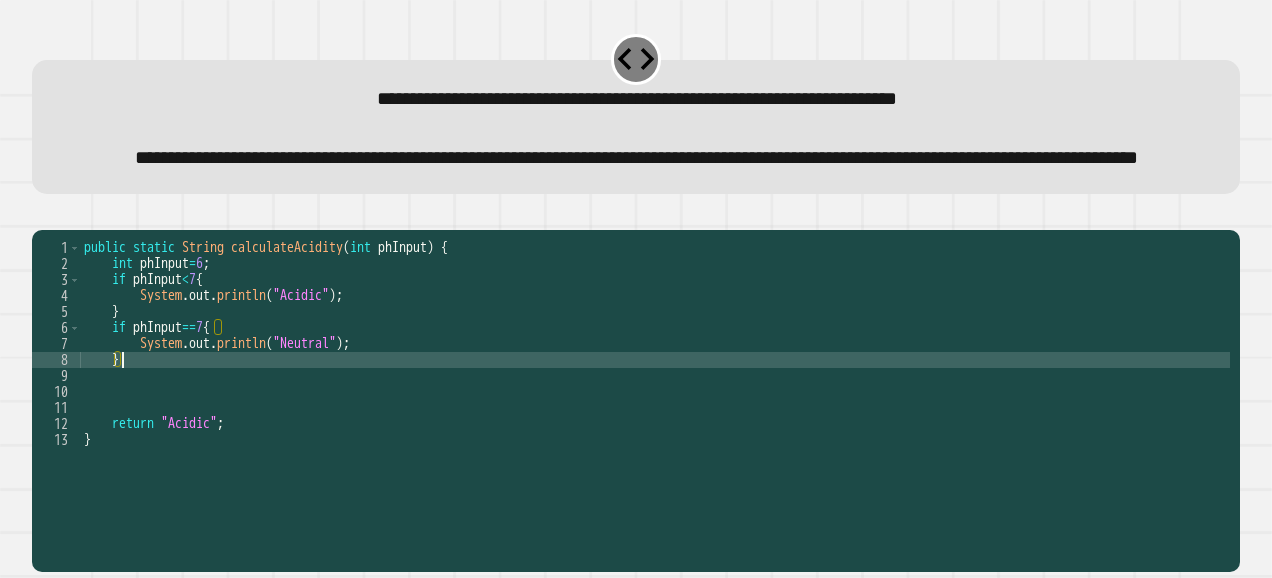 type on "*" 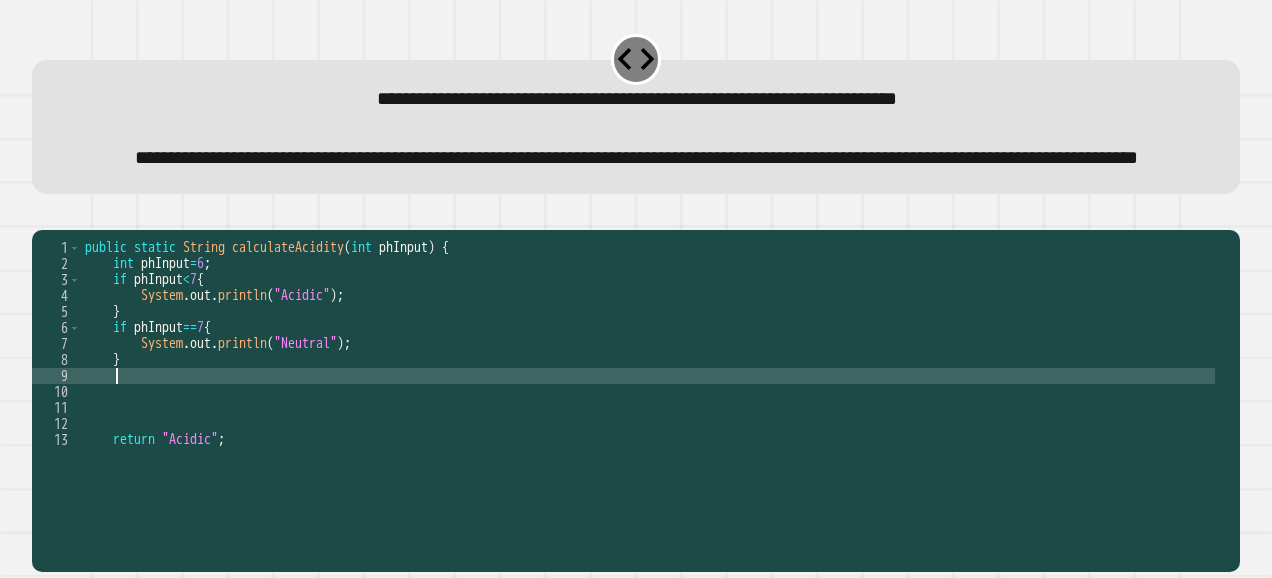 click on "public   static   String   calculateAcidity ( int   phInput )   {      int   phInput = 6 ;      if   phInput < 7 {           System . out . println ( "Acidic" ) ;      }      if   phInput == 7 {           System . out . println ( "Neutral" ) ;      }                          return   "Acidic" ; }" at bounding box center [648, 360] 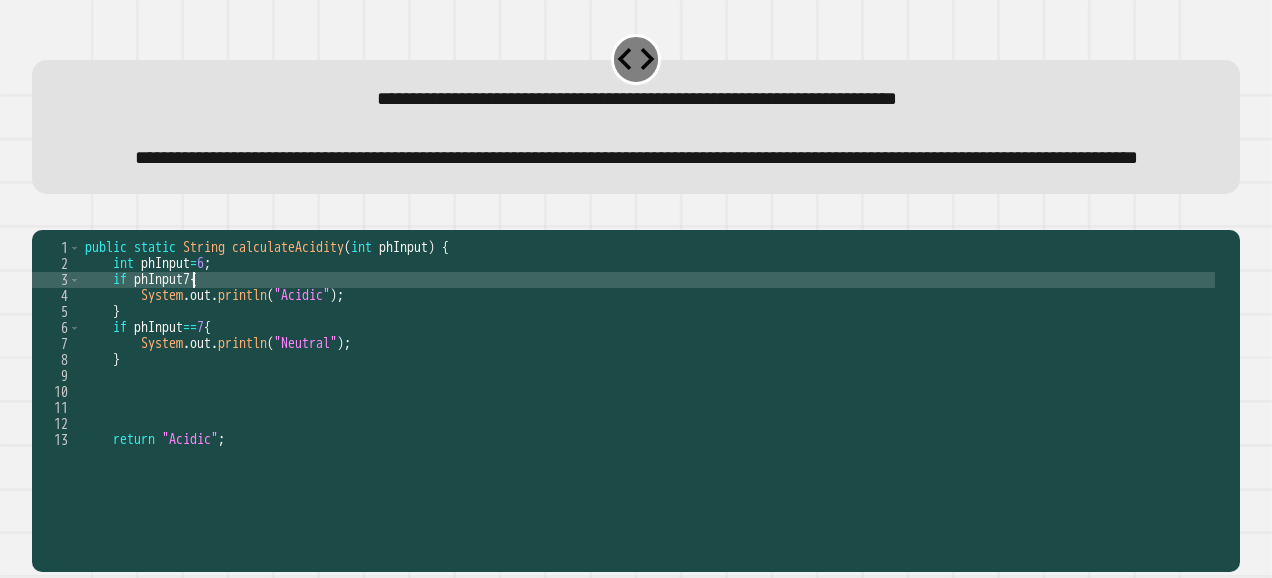 scroll, scrollTop: 0, scrollLeft: 8, axis: horizontal 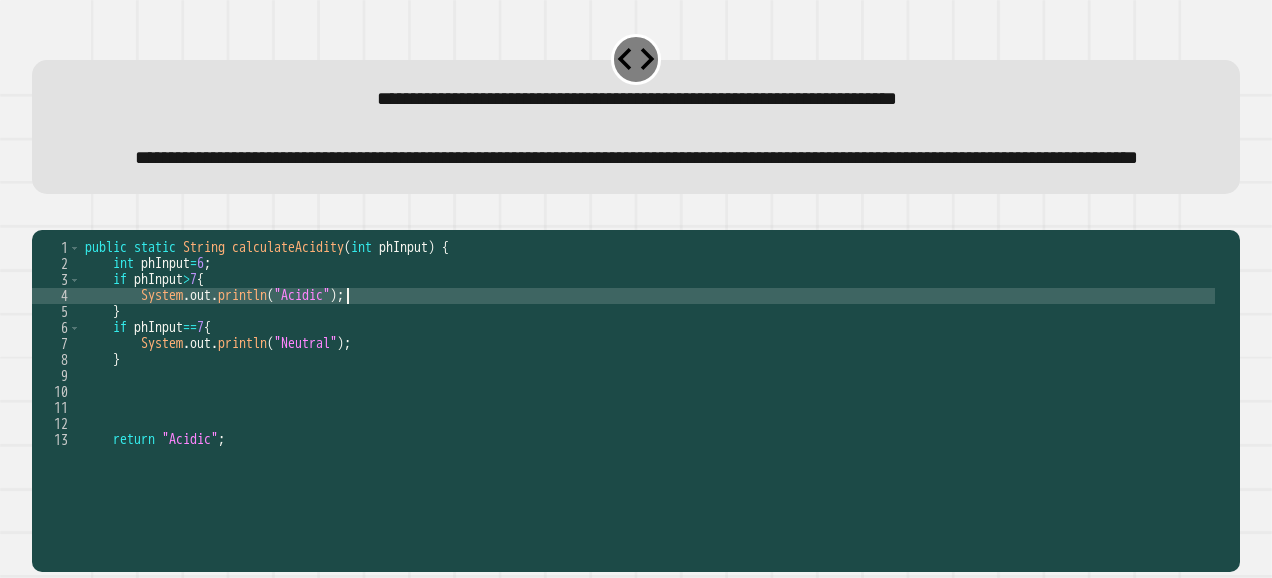 click on "public   static   String   calculateAcidity ( int   phInput )   {      int   phInput = 6 ;      if   phInput > 7 {           System . out . println ( "Acidic" ) ;      }      if   phInput == 7 {           System . out . println ( "Neutral" ) ;      }                          return   "Acidic" ; }" at bounding box center [648, 360] 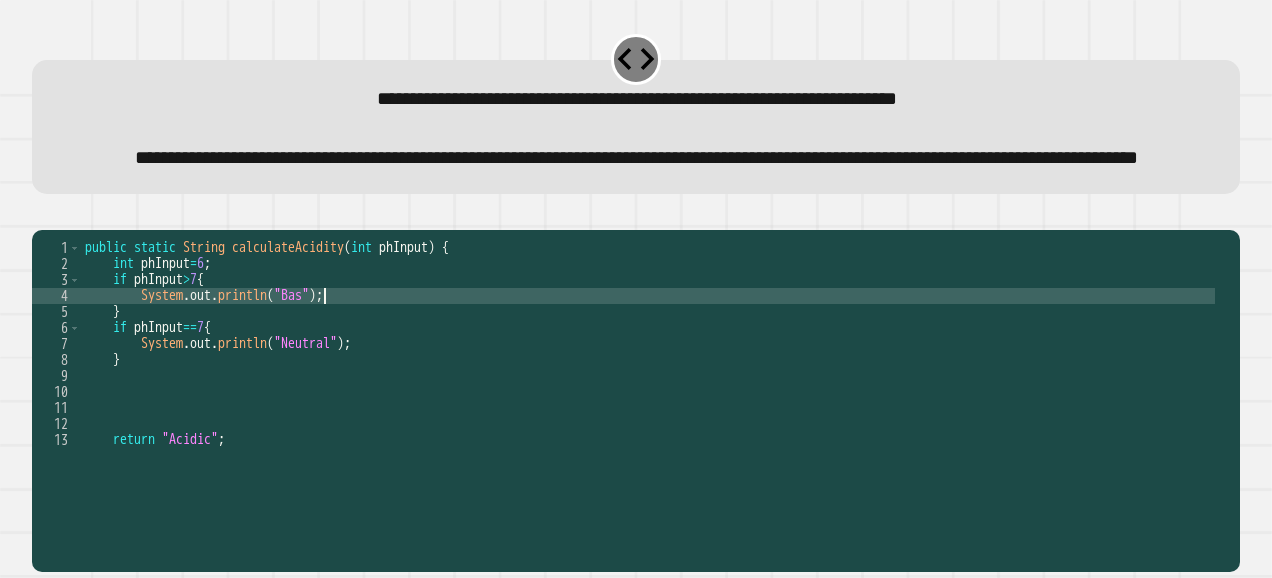 scroll, scrollTop: 0, scrollLeft: 18, axis: horizontal 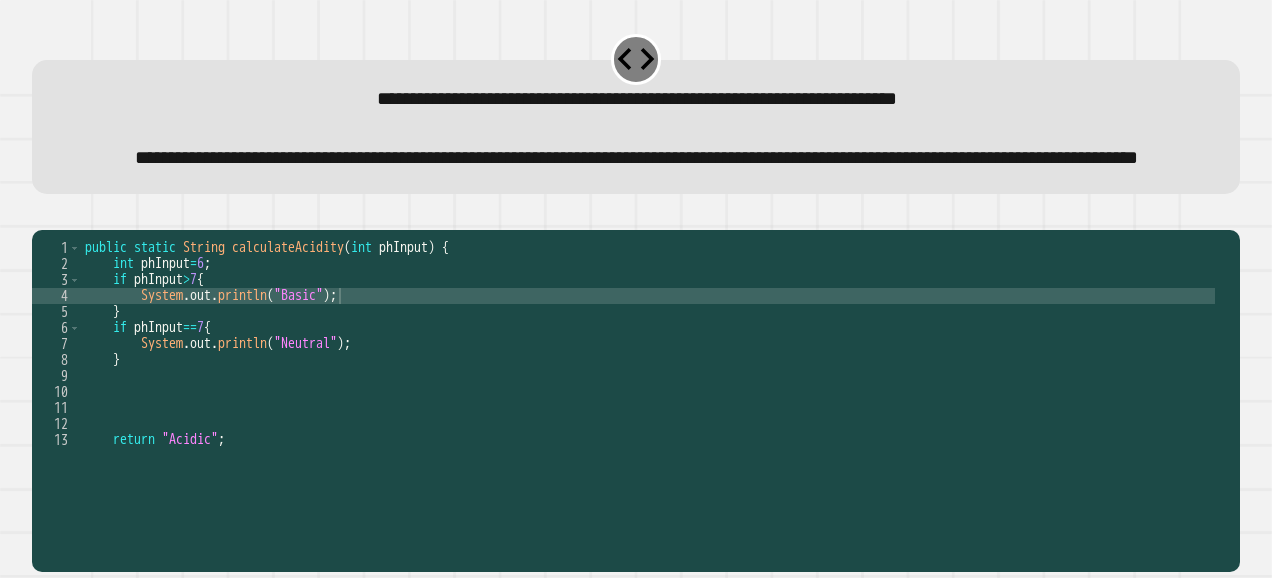 click at bounding box center (636, 218) 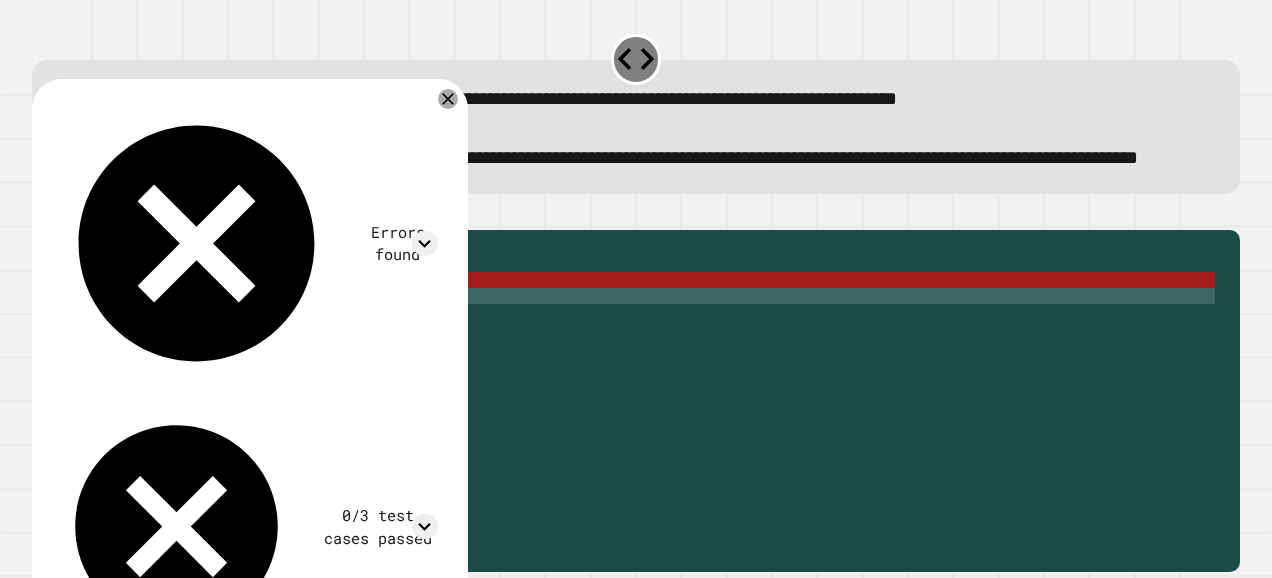 click on "public   static   String   calculateAcidity ( int   phInput )   {      int   phInput = 6 ;      if   phInput > 7 {           System . out . println ( "Basic" ) ;      }      if   phInput == 7 {           System . out . println ( "Neutral" ) ;      }                          return   "Acidic" ; }" at bounding box center [648, 360] 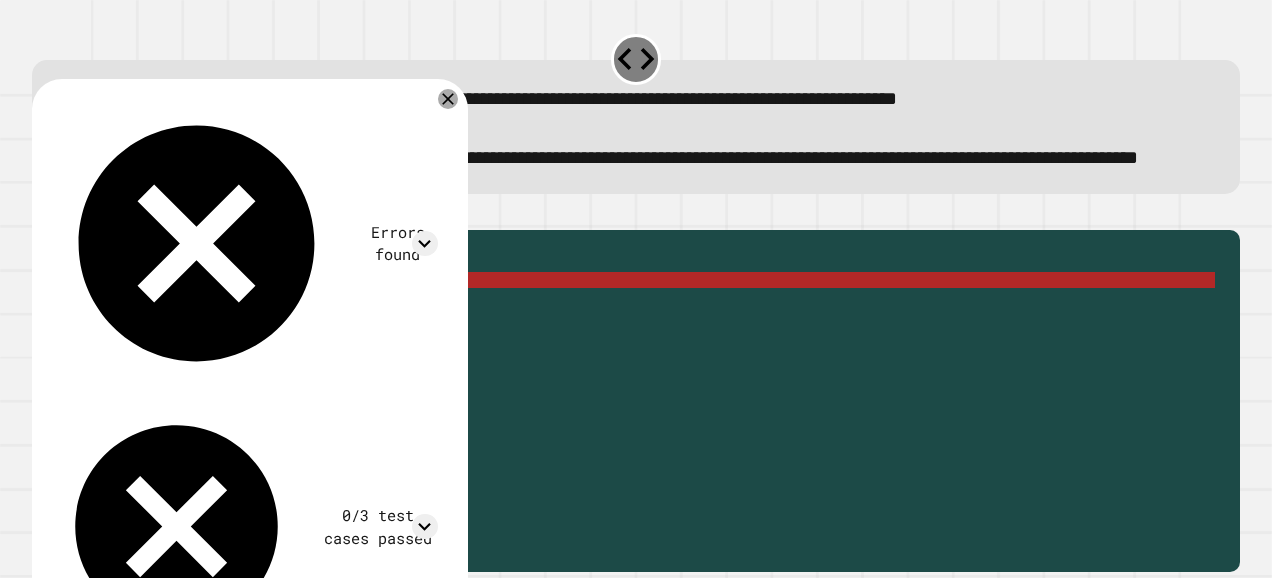 scroll, scrollTop: 0, scrollLeft: 8, axis: horizontal 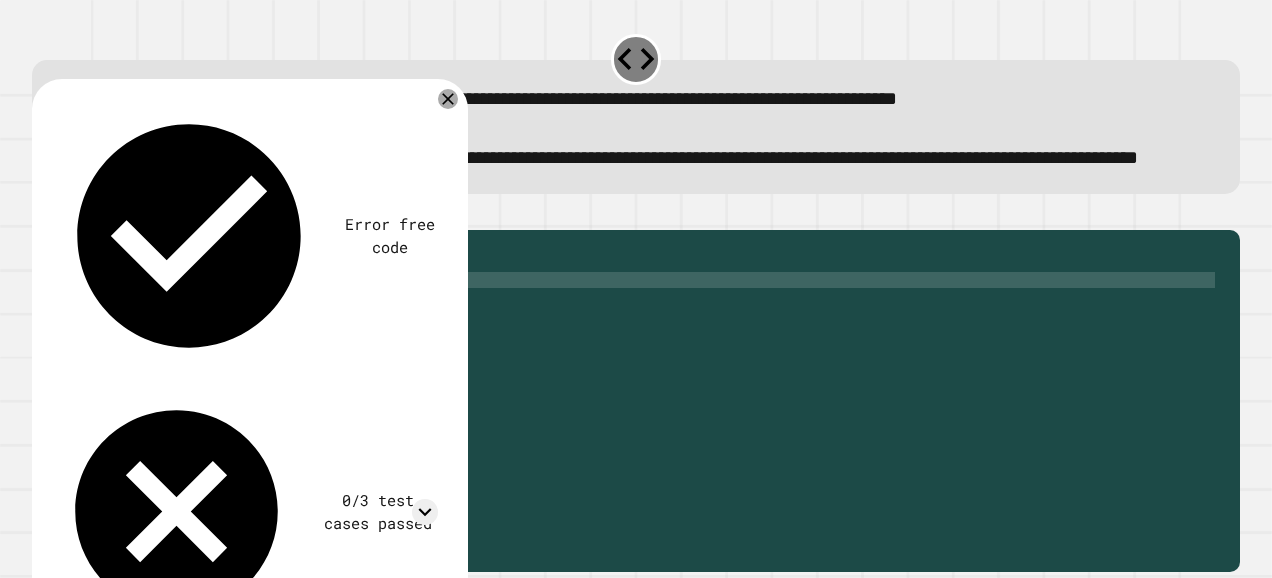 click 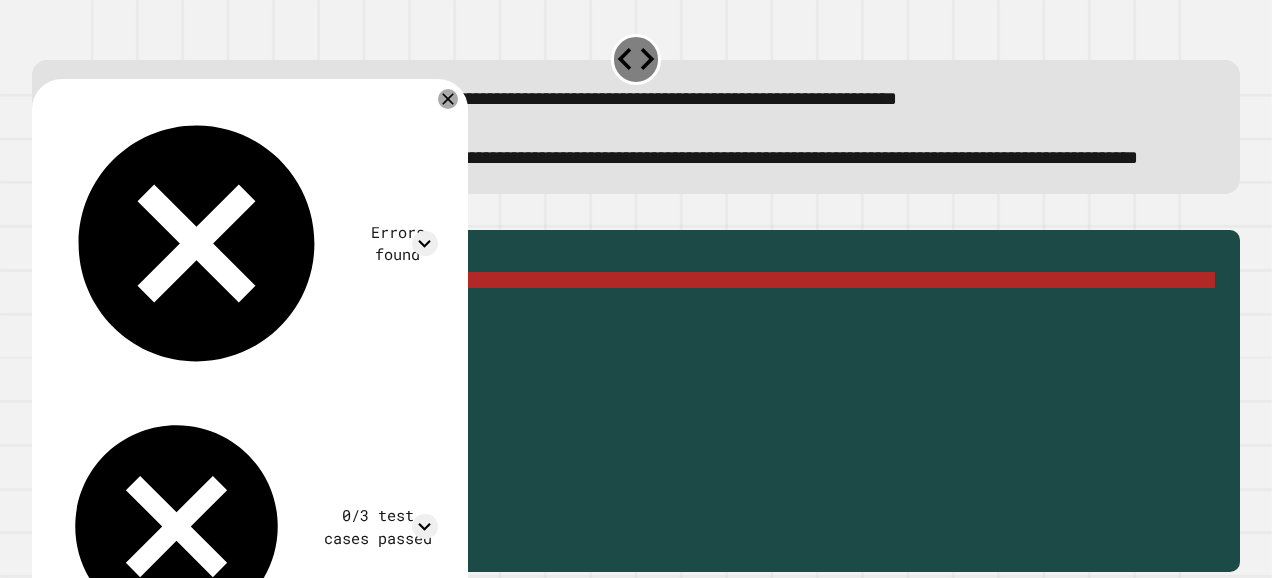 click on "public   static   String   calculateAcidity ( int   phInput )   {      int   phInput = 6 ;      if   phInput >= 7 {           System . out . println ( "Basic" ) ;      }      if   phInput == 7 {           System . out . println ( "Neutral" ) ;      }                          return   "Acidic" ; }" at bounding box center (648, 360) 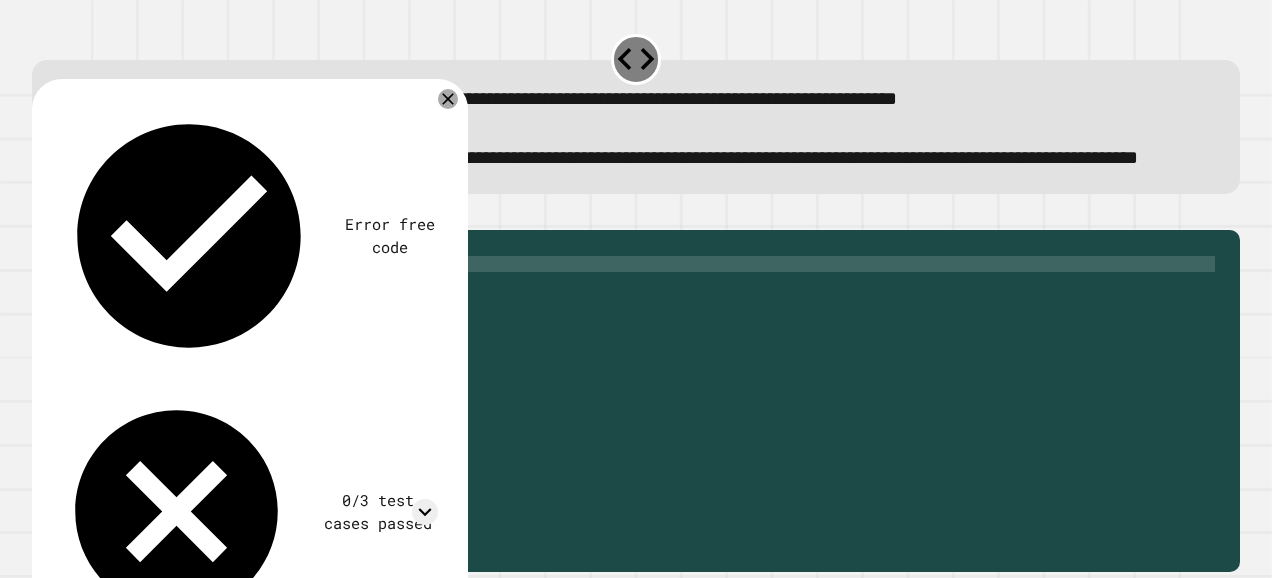 click on "public   static   String   calculateAcidity ( int   phInput )   {      int   phInput = 6 ;      if   phInput > 7 {           System . out . println ( "Basic" ) ;      }      if   phInput == 7 {           System . out . println ( "Neutral" ) ;      }                          return   "Acidic" ; }" at bounding box center (648, 360) 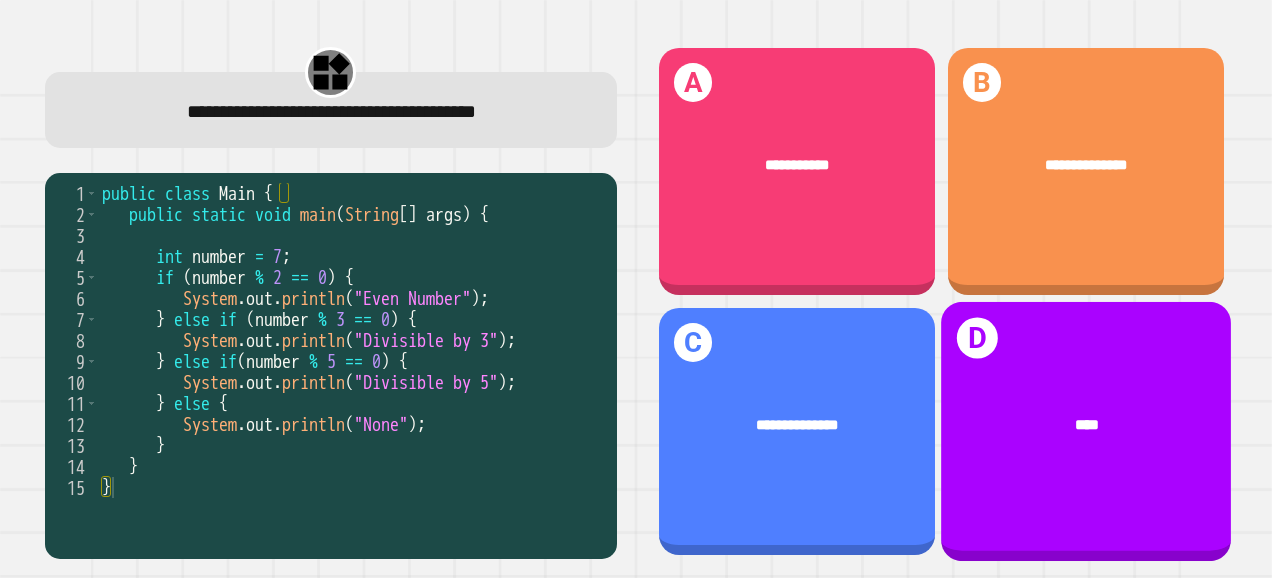 click on "[GRADE] ****" at bounding box center (1086, 432) 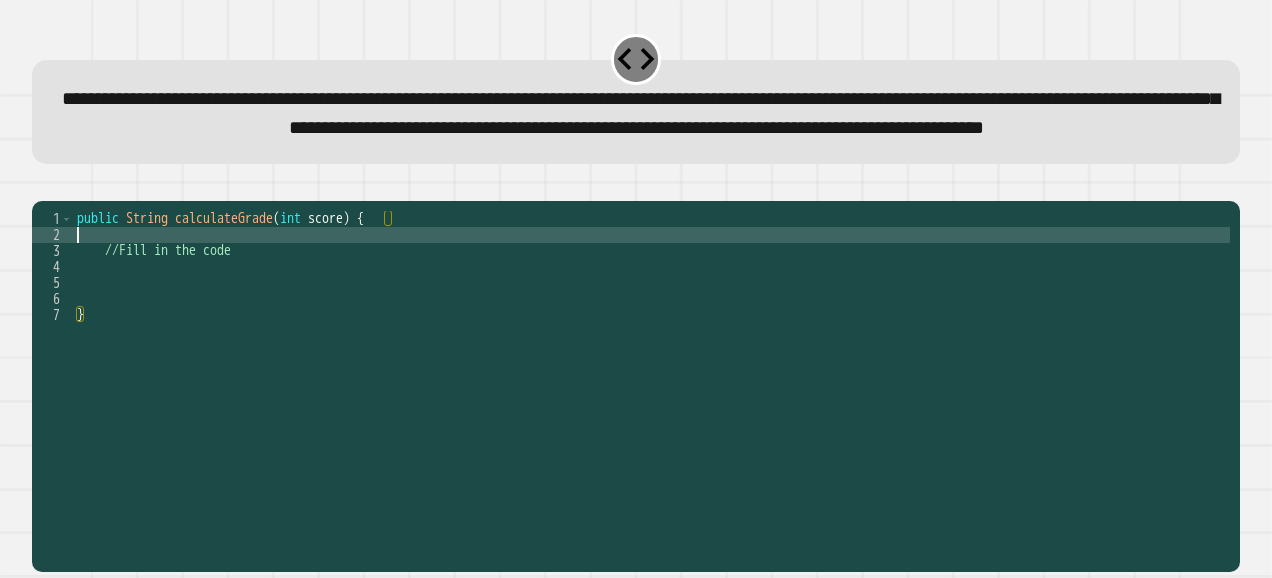click on "public   String   calculateGrade ( int   score )   {      //Fill in the code                }" at bounding box center [651, 347] 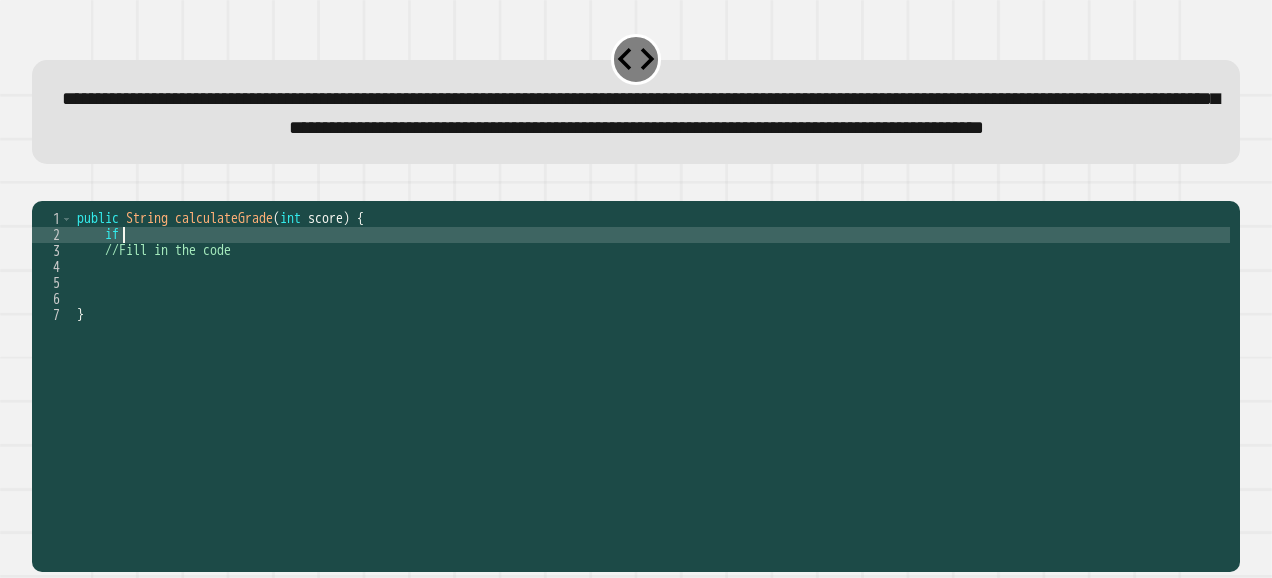 scroll, scrollTop: 0, scrollLeft: 2, axis: horizontal 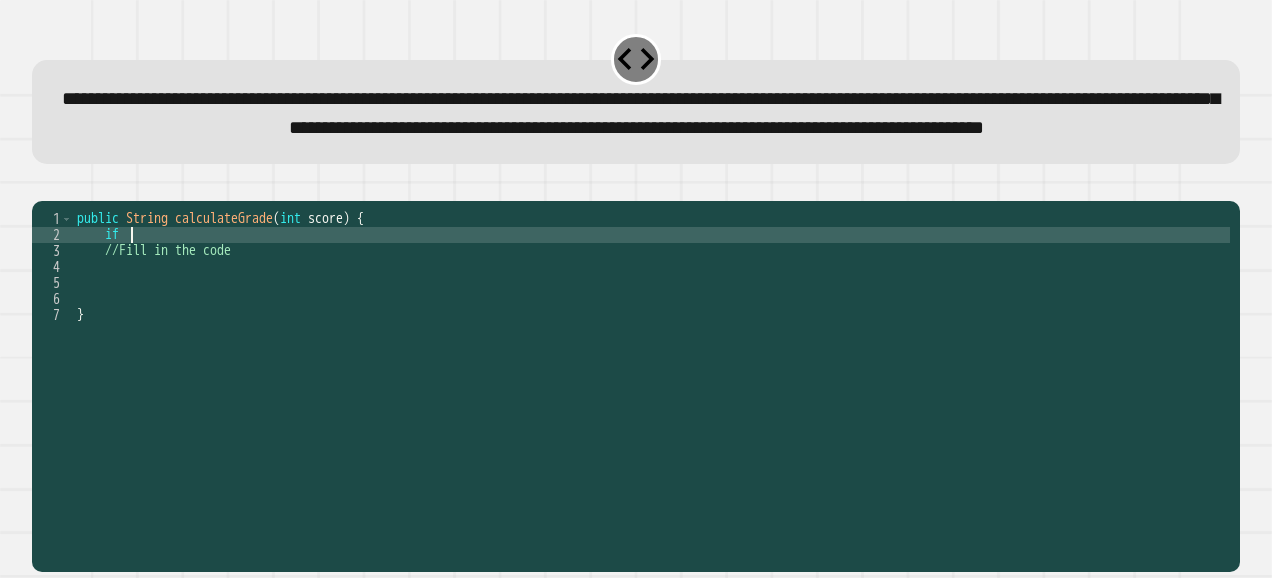 click on "** 1 2 3 4 5 6 7 public   String   calculateGrade ( int   score )   {      if        //Fill in the code                }     XXXXXXXXXXXXXXXXXXXXXXXXXXXXXXXXXXXXXXXXXXXXXXXXXXXXXXXXXXXXXXXXXXXXXXXXXXXXXXXXXXXXXXXXXXXXXXXXXXXXXXXXXXXXXXXXXXXXXXXXXXXXXXXXXXXXXXXXXXXXXXXXXXXXXXXXXXXXXXXXXXXXXXXXXXXXXXXXXXXXXXXXXXXXXXXXXXXXXXXXXXXXXXXXXXXXXXXXXXXXXXXXXXXXXXXXXXXXXXXXXXXXXXXXXXXXXXXXXXXXXXXXXXXXXXXXXXXXXXXXXXXXXXXXXXXXXXXXXXXXXXXXXXXXXXXXXXXXXXXXXXXXXXXXXXXXXXXXXXXXXXXXXXXXXXXXXXXXXXXXXXXXXXXXXXXXXXXXXXXXXXXXXXXXXXXXXXXXXXXXXXXXXXXXXXXXXXXXXXXXXXXXXXXXXXXXXXXXXXXXXXXXXXXXXXXXXXXXXXXXXXXXXXXXXXXXXXXXXXXXXXXXXXXXXXXXXXXXXXXXXXXXXXXXXXXX" at bounding box center [636, 386] 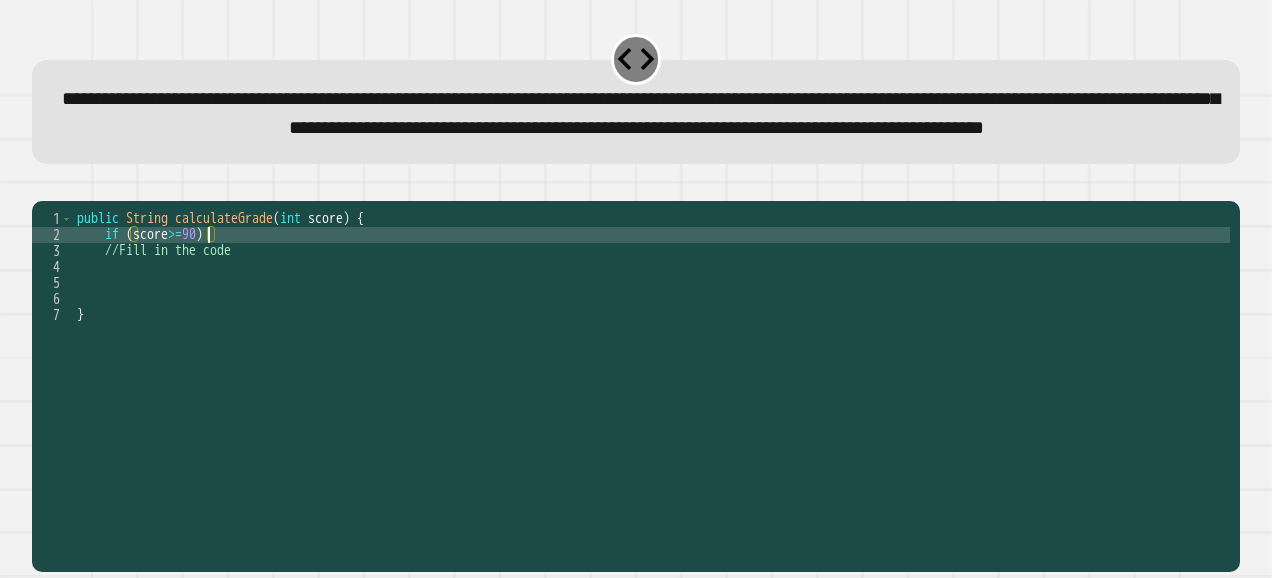 scroll, scrollTop: 0, scrollLeft: 8, axis: horizontal 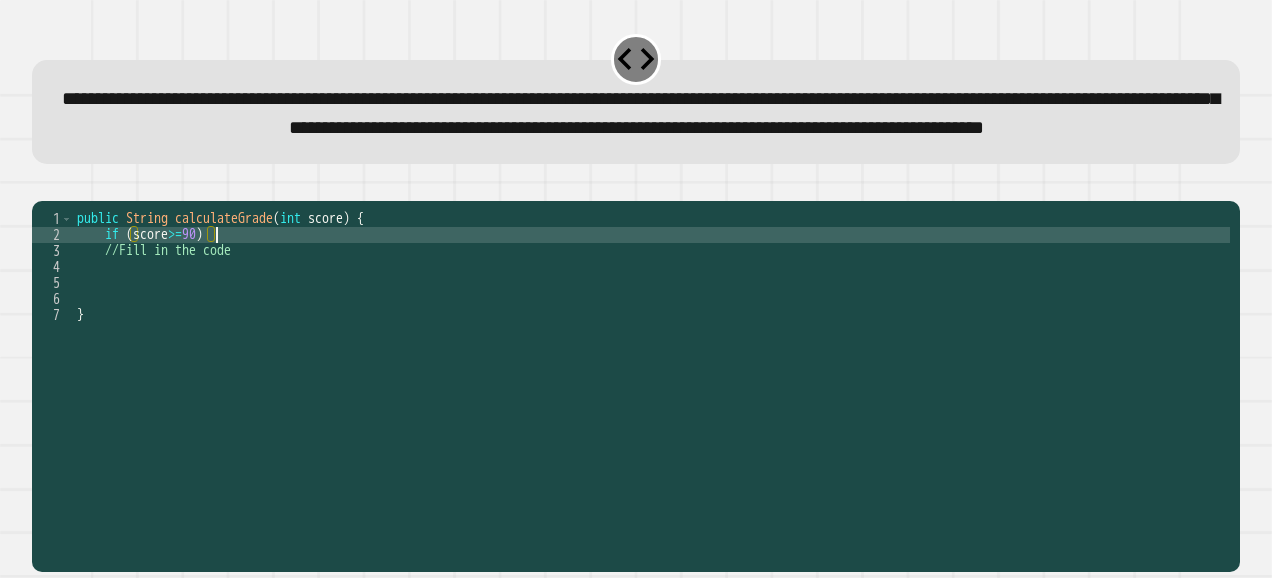 type on "**********" 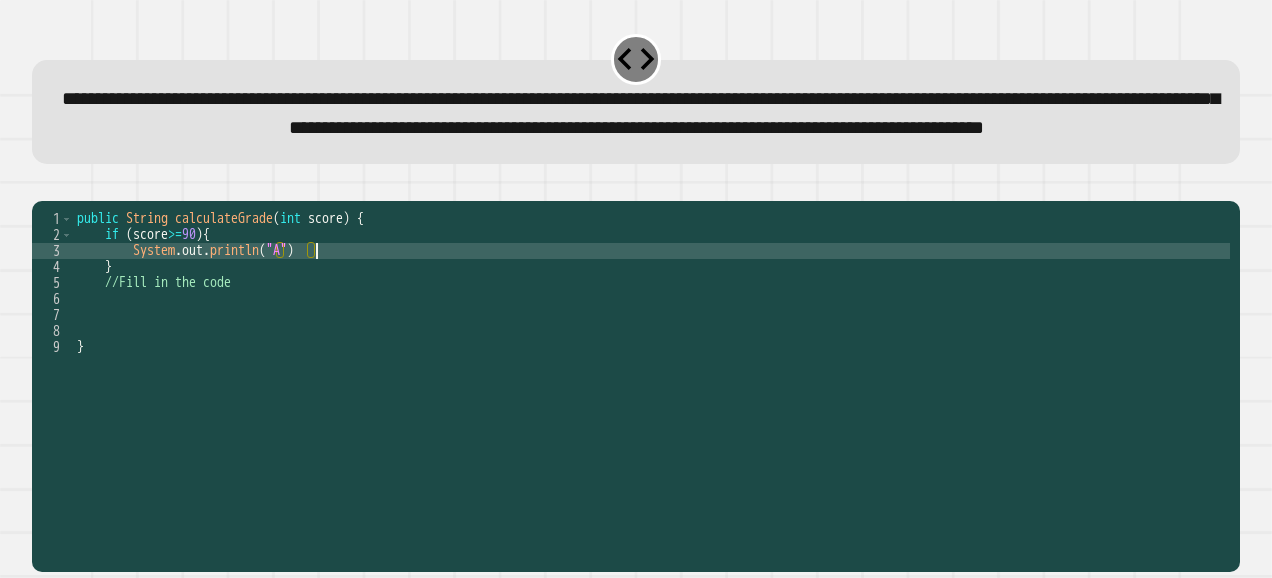 scroll, scrollTop: 0, scrollLeft: 16, axis: horizontal 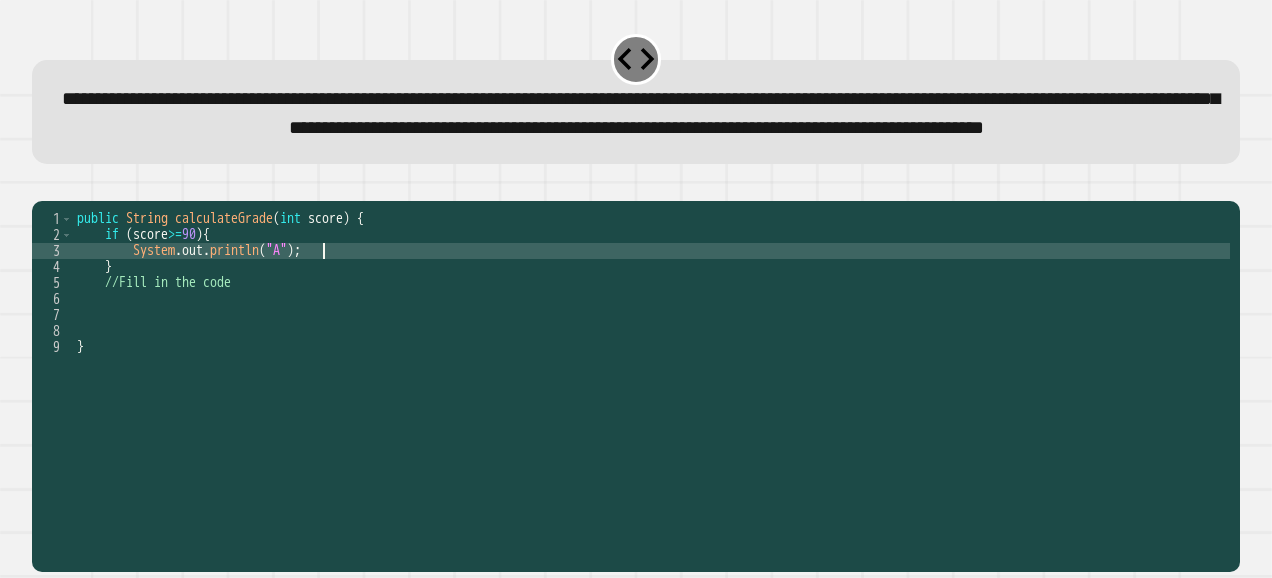 click on "public   String   calculateGrade ( int   score )   {      if   ( score >= 90 ) {           System . out . println ( "A" ) ;      }      //Fill in the code                }" at bounding box center (651, 347) 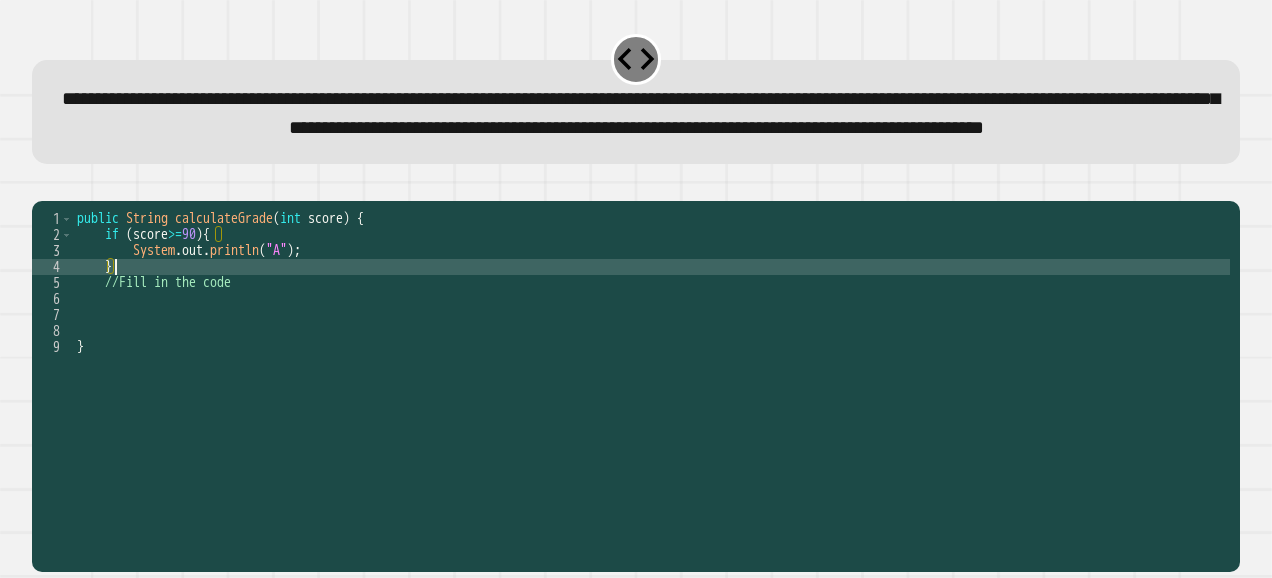 type on "*" 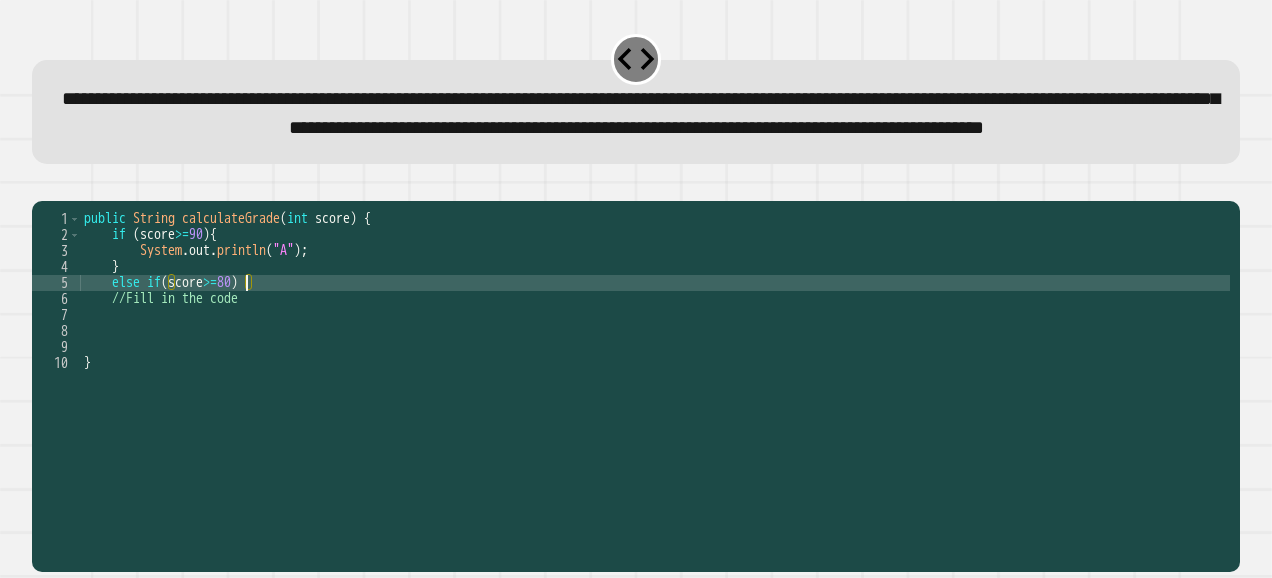 scroll, scrollTop: 0, scrollLeft: 10, axis: horizontal 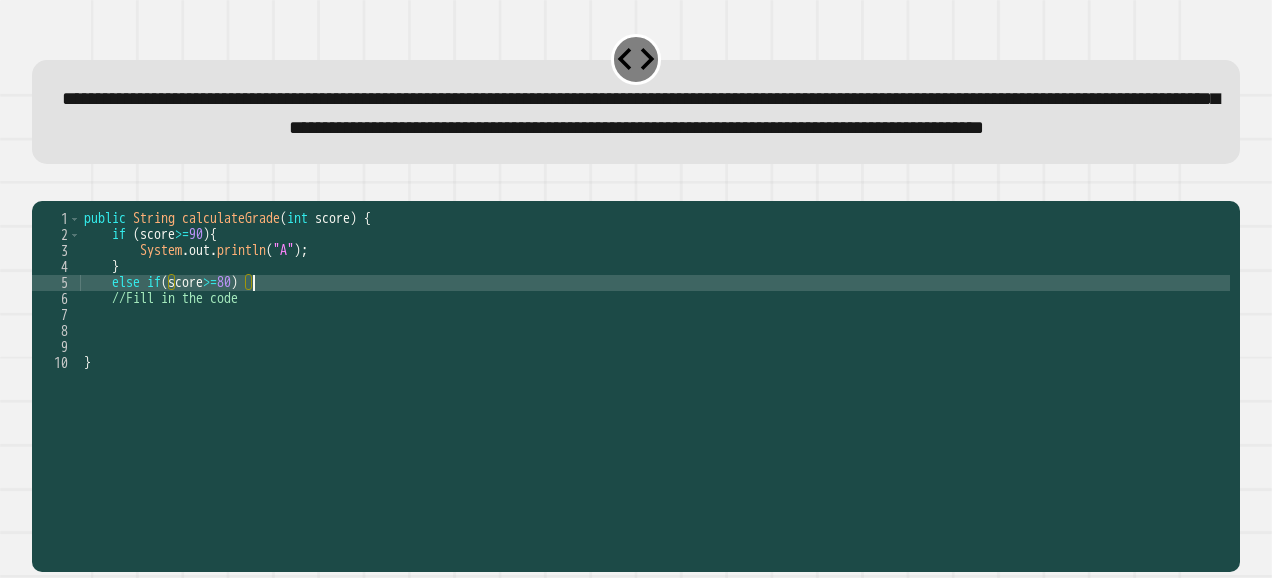 click on "public   String   calculateGrade ( int   score )   {      if   ( score >= 90 ) {           System . out . println ( "A" ) ;      }      else   if ( score >= 80 )      //Fill in the code                }" at bounding box center [655, 347] 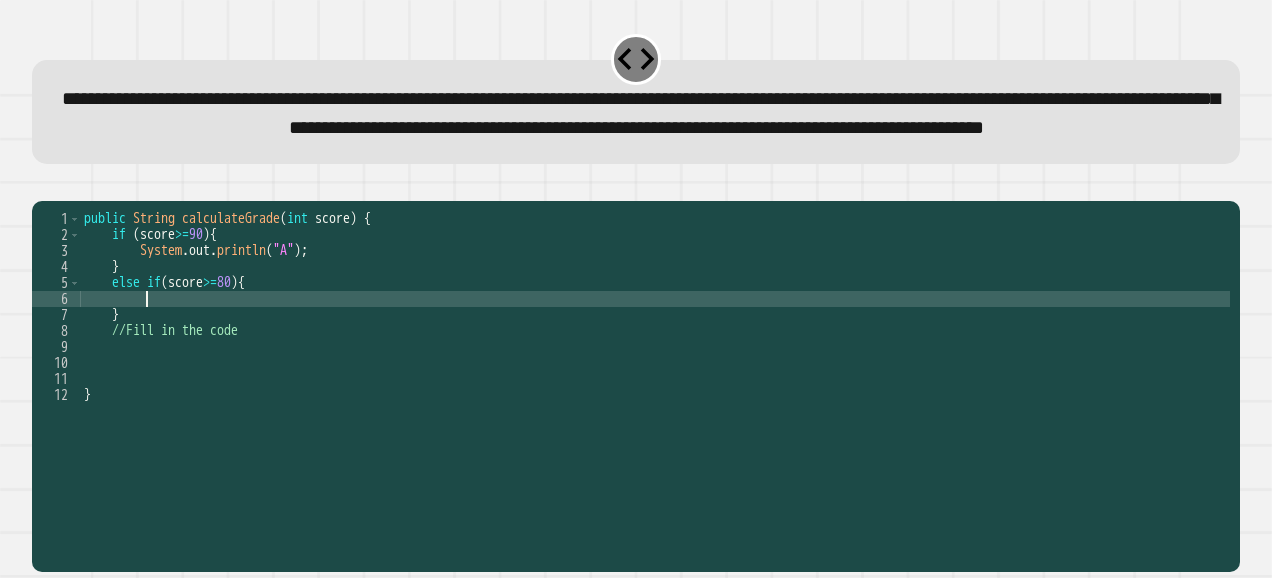 type on "*" 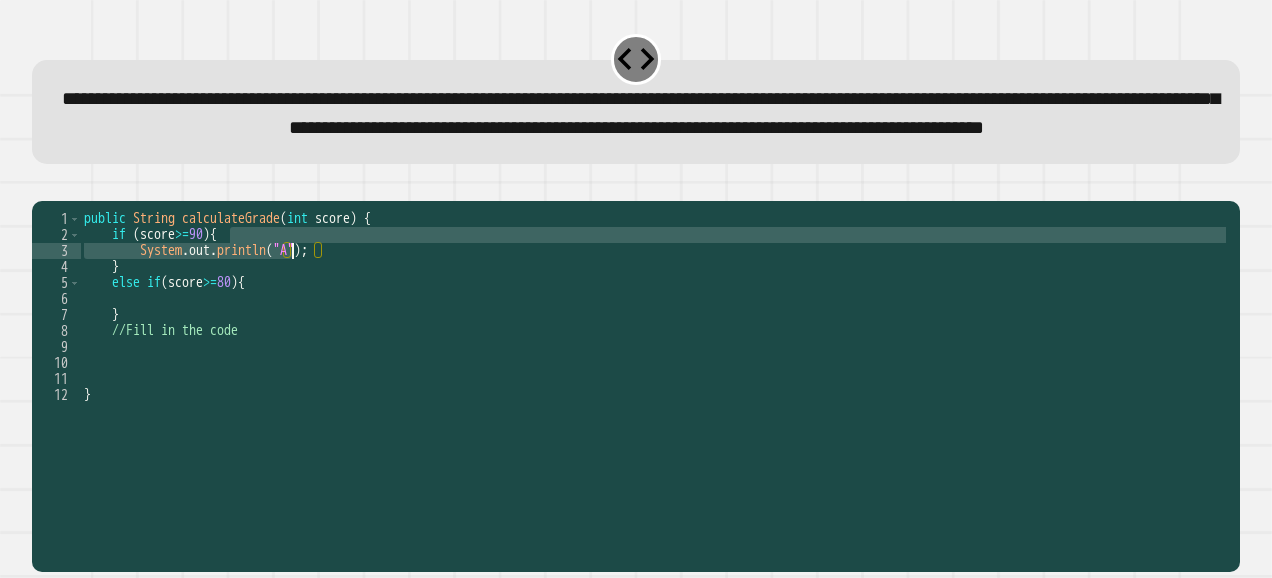 drag, startPoint x: 347, startPoint y: 304, endPoint x: 228, endPoint y: 302, distance: 119.01681 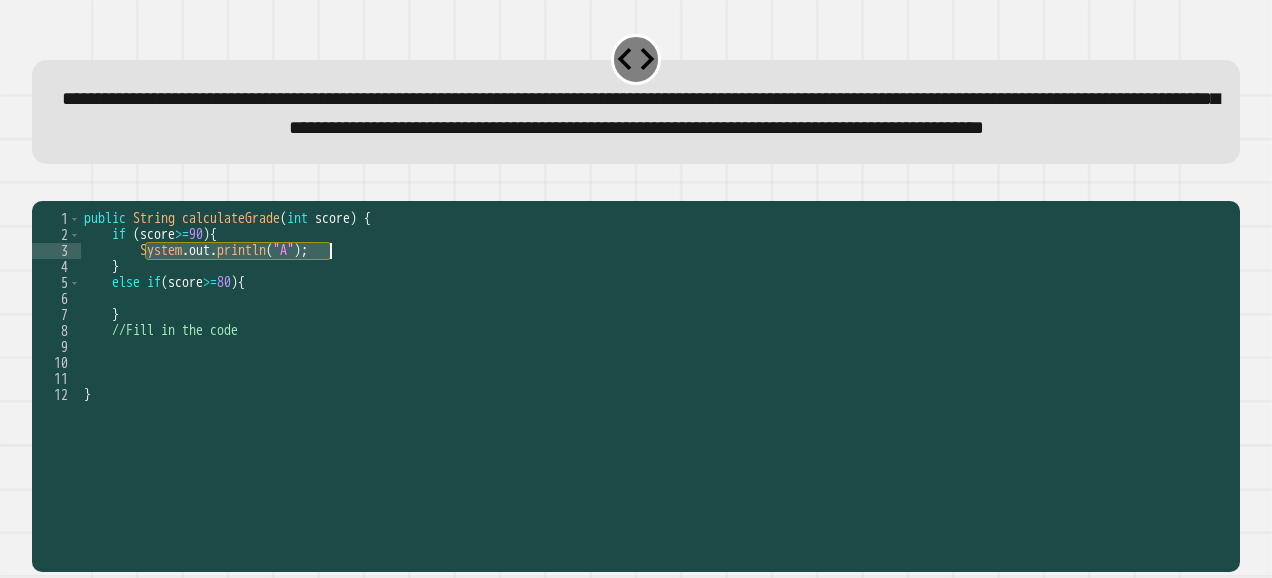drag, startPoint x: 146, startPoint y: 308, endPoint x: 339, endPoint y: 314, distance: 193.09325 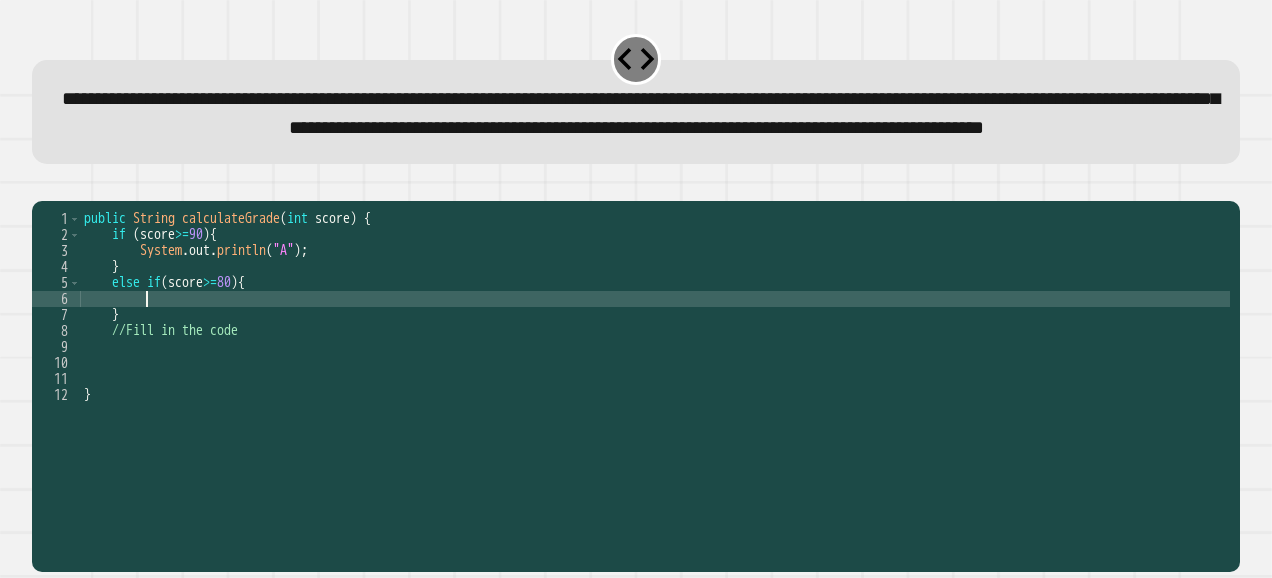 click on "public   String   calculateGrade ( int   score )   {      if   ( score >= 90 ) {           System . out . println ( "A" ) ;      }      else   if ( score >= 80 ) {                }      //Fill in the code                }" at bounding box center (655, 347) 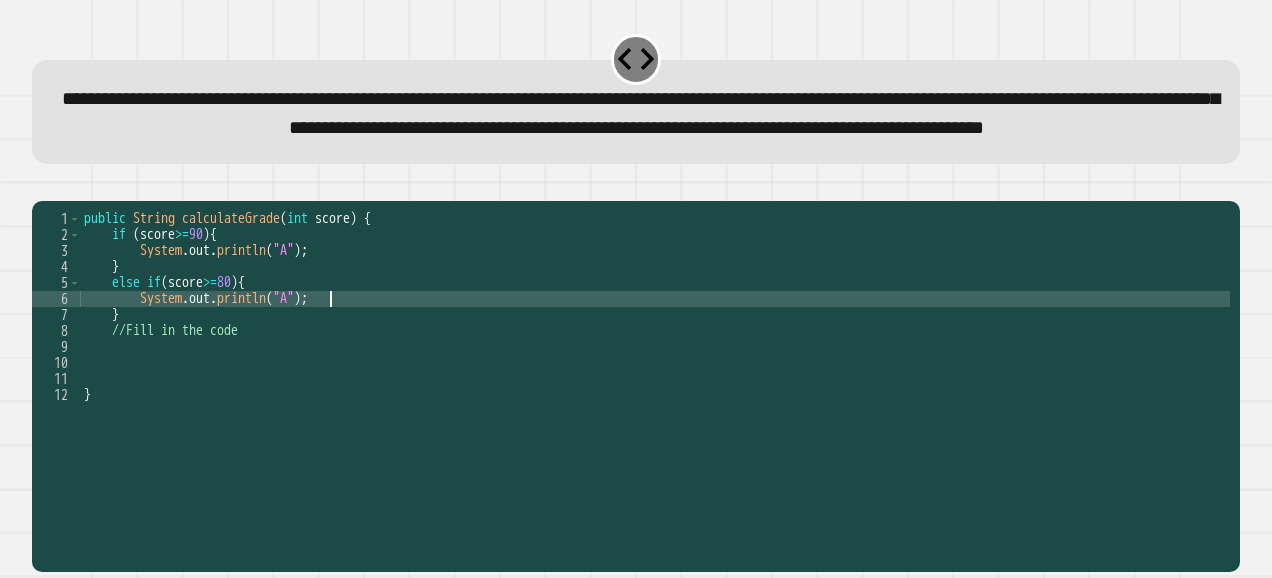 click on "public   String   calculateGrade ( int   score )   {      if   ( score >= 90 ) {           System . out . println ( "A" ) ;      }      else   if ( score >= 80 ) {           System . out . println ( "A" ) ;      }      //Fill in the code                }" at bounding box center (655, 347) 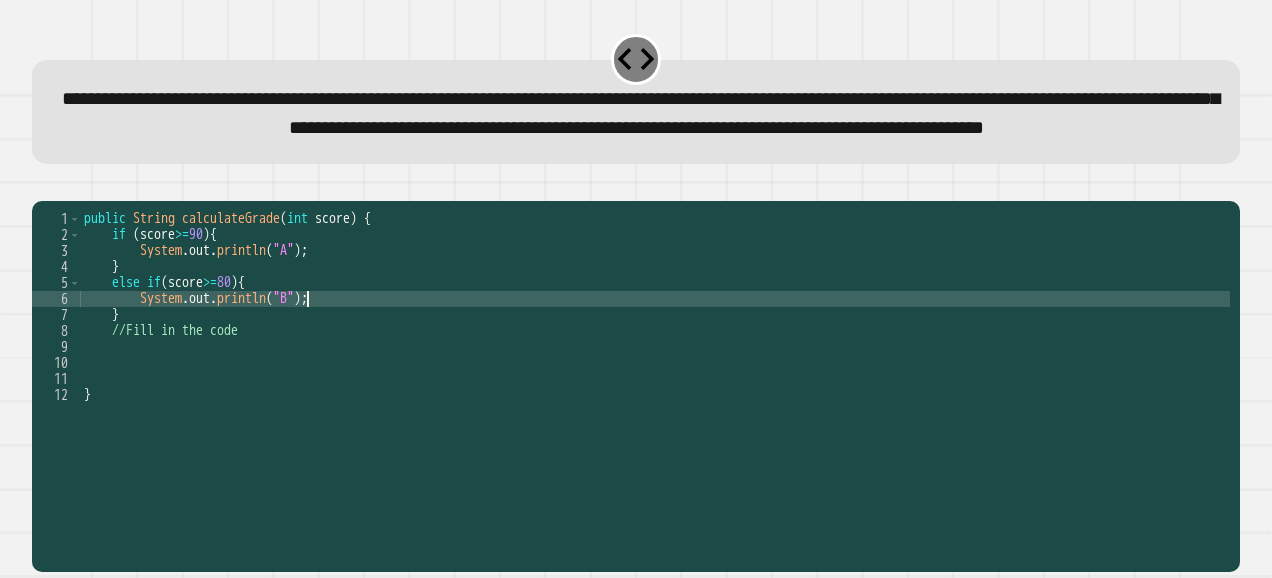 scroll, scrollTop: 0, scrollLeft: 16, axis: horizontal 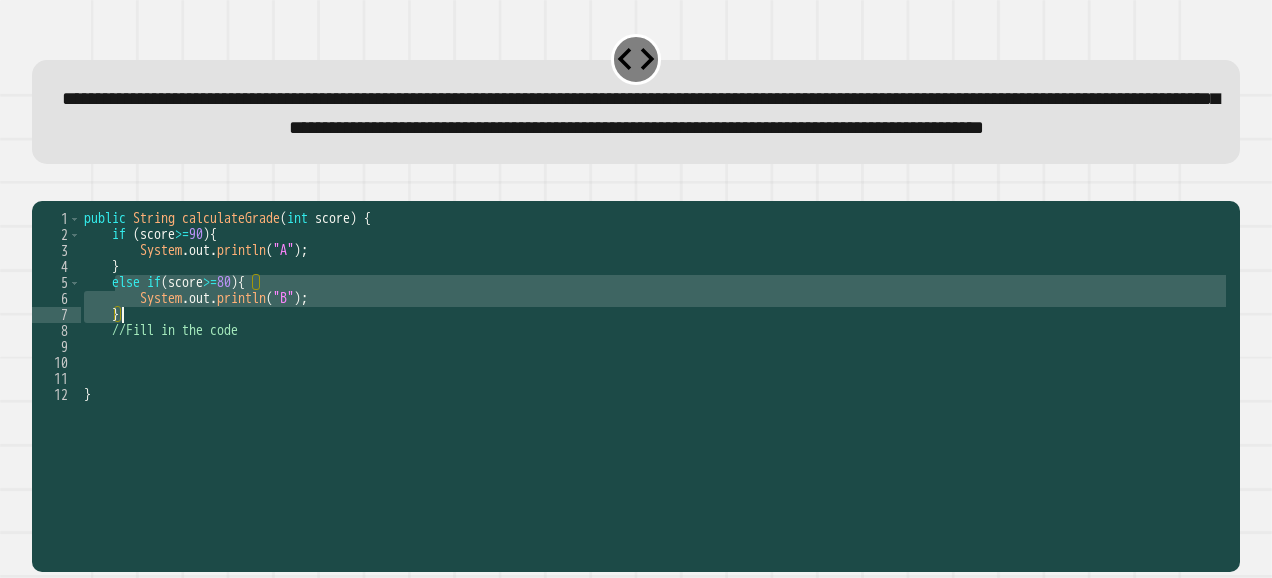 drag, startPoint x: 115, startPoint y: 344, endPoint x: 170, endPoint y: 378, distance: 64.66065 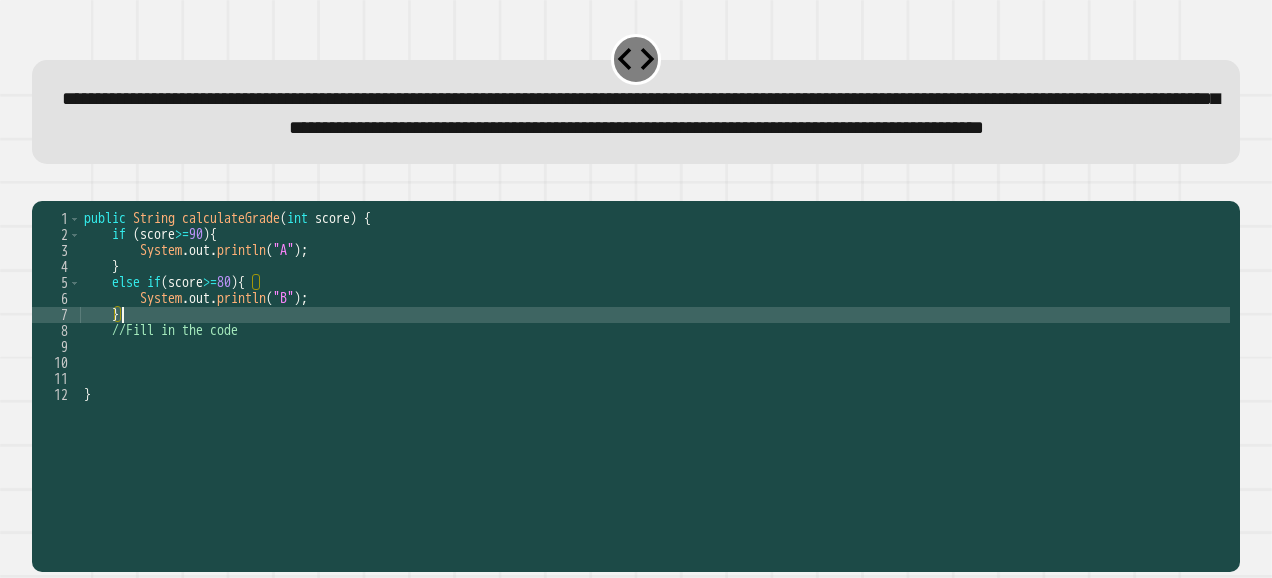 type on "*" 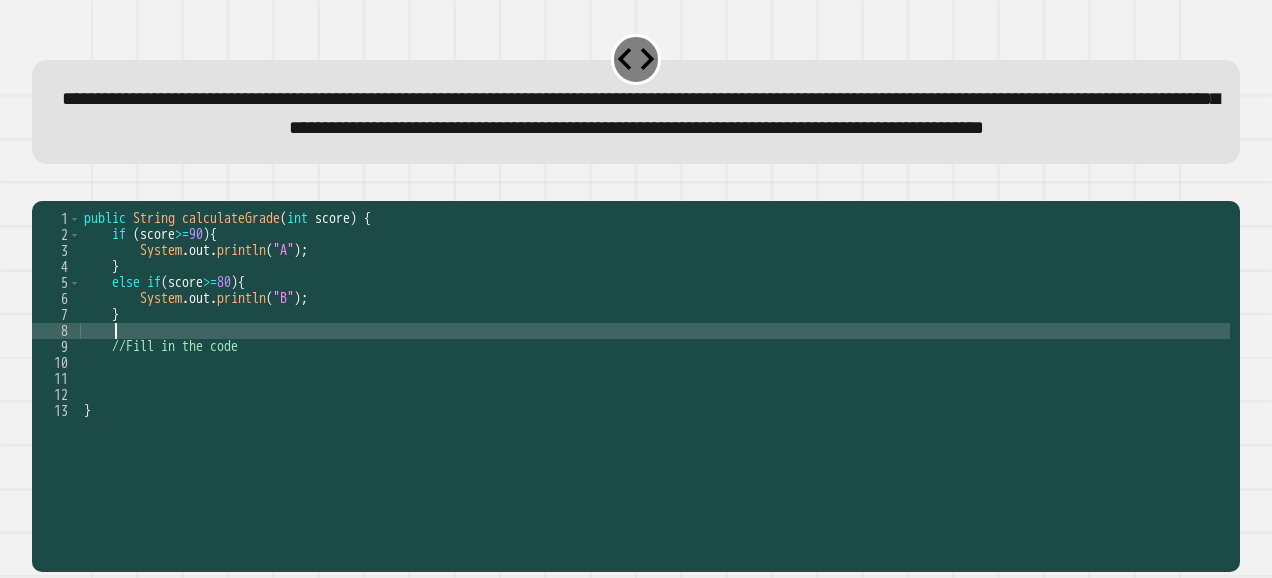 scroll, scrollTop: 0, scrollLeft: 1, axis: horizontal 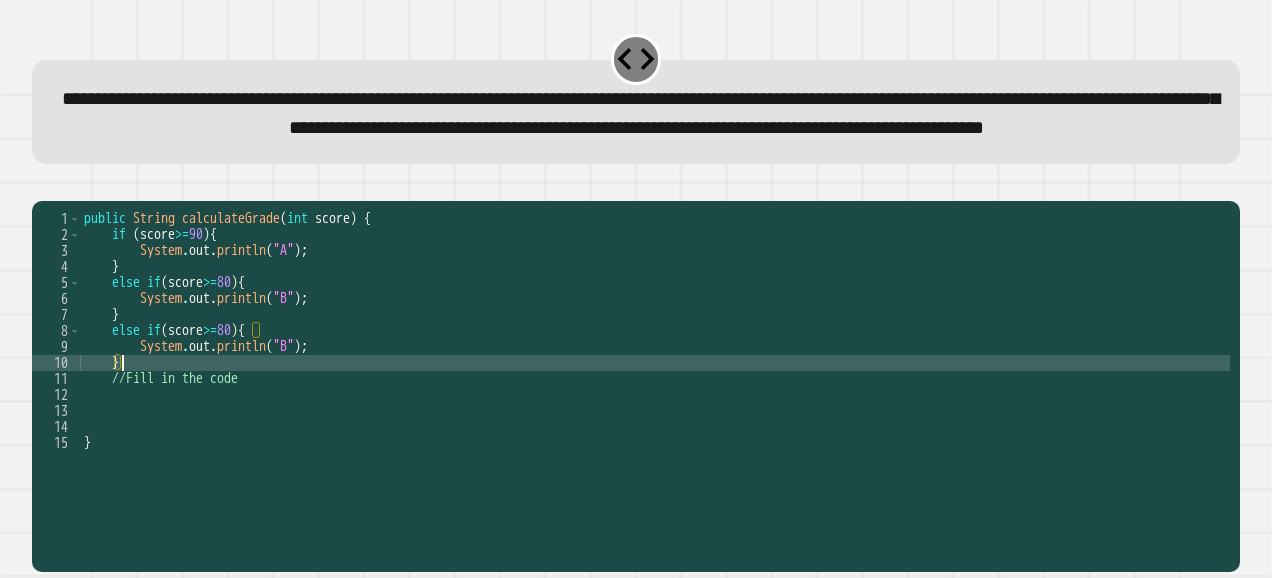 click on "public   String   calculateGrade ( int   score )   {      if   ( score >= 90 ) {           System . out . println ( "A" ) ;      }      else   if ( score >= 80 ) {           System . out . println ( "B" ) ;      }      else   if ( score >= 80 ) {           System . out . println ( "B" ) ;      }      //Fill in the code                }" at bounding box center [655, 347] 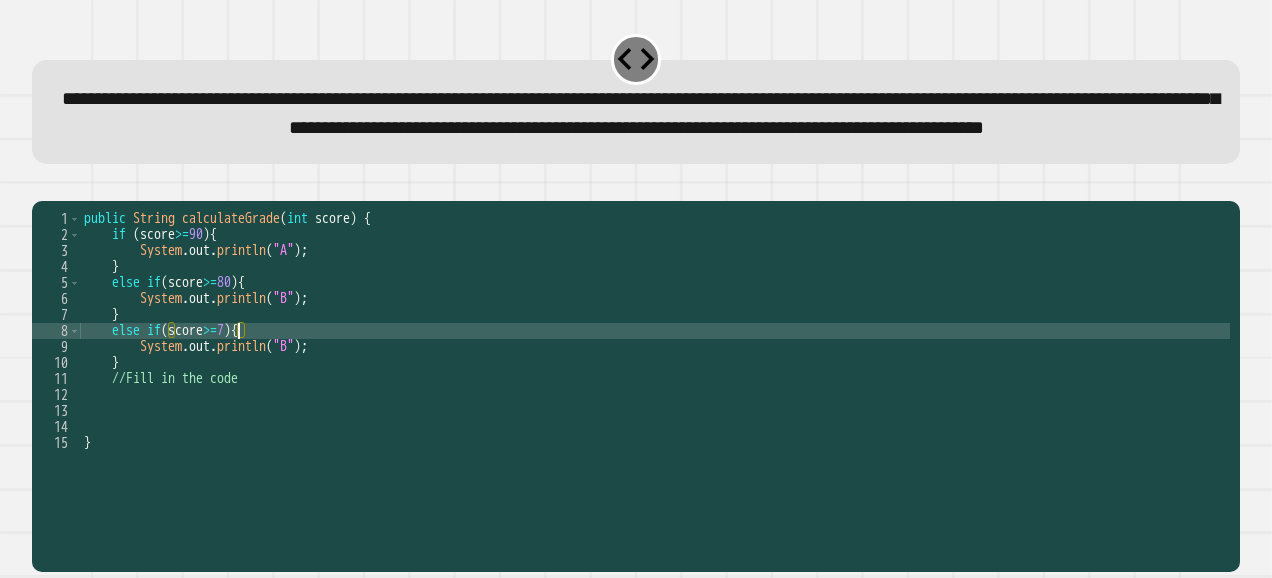 scroll, scrollTop: 0, scrollLeft: 11, axis: horizontal 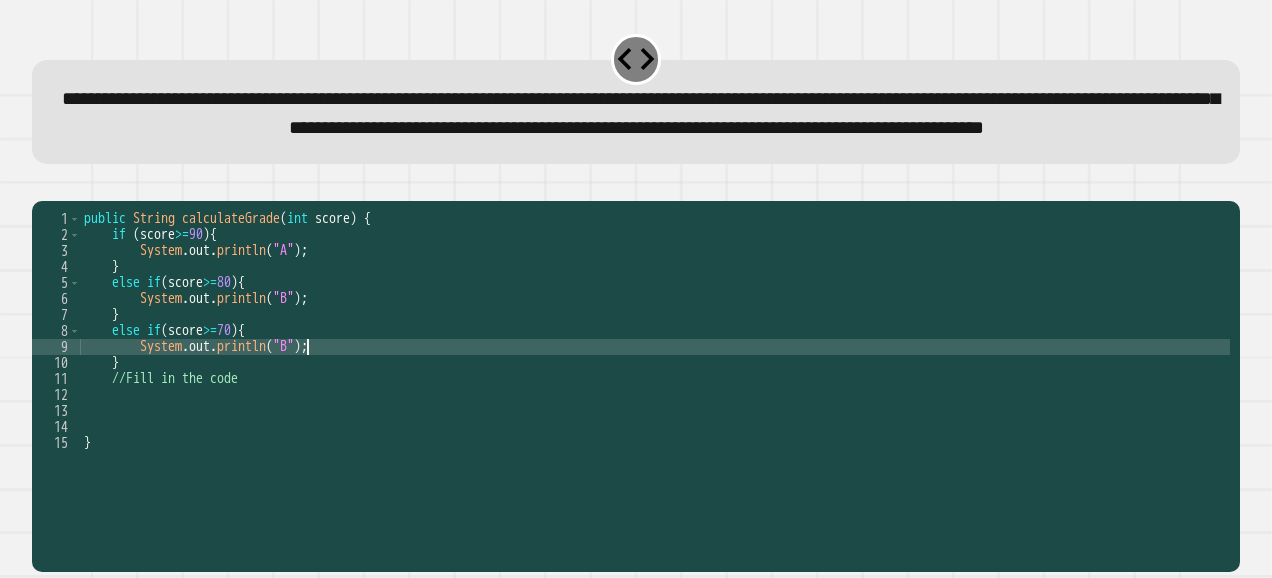 click on "public   String   calculateGrade ( int   score )   {      if   ( score >= 90 ) {           System . out . println ( "A" ) ;      }      else   if ( score >= 80 ) {           System . out . println ( "B" ) ;      }      else   if ( score >= 70 ) {           System . out . println ( "B" ) ;      }      //Fill in the code                }" at bounding box center [655, 347] 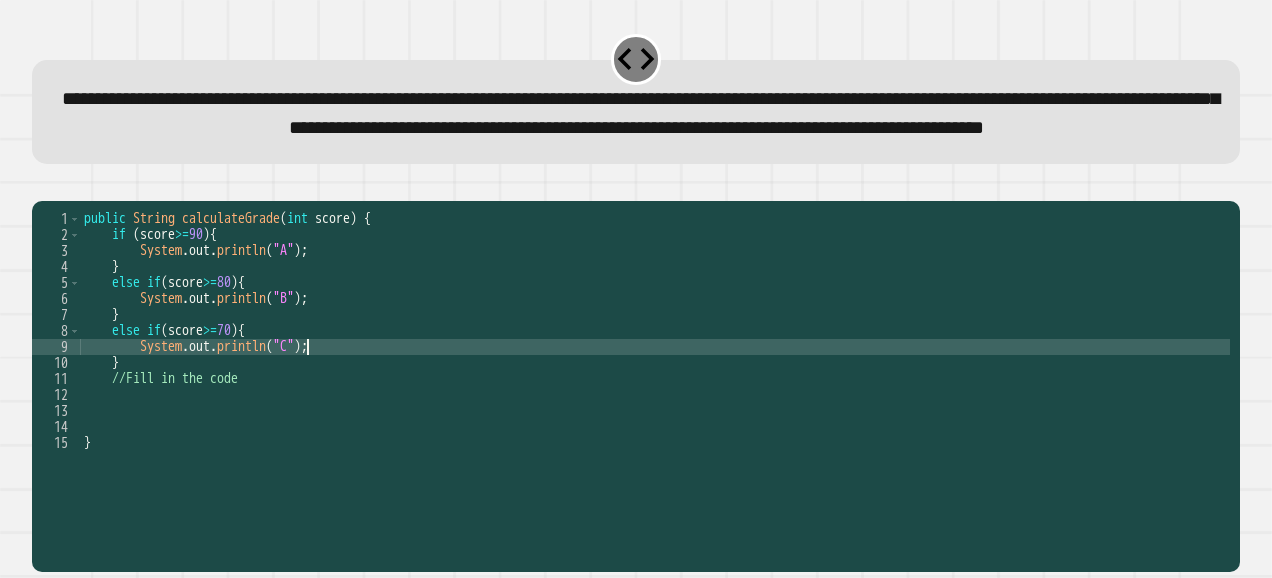 scroll, scrollTop: 0, scrollLeft: 16, axis: horizontal 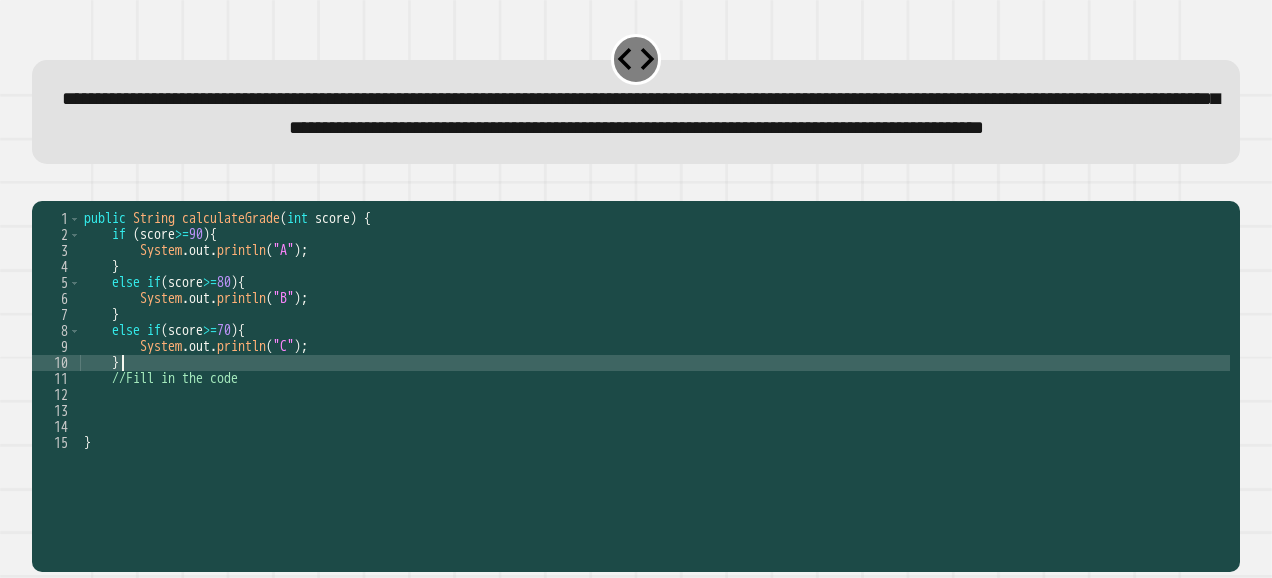 click on "public   String   calculateGrade ( int   score )   {      if   ( score >= 90 ) {           System . out . println ( "A" ) ;      }      else   if ( score >= 80 ) {           System . out . println ( "B" ) ;      }      else   if ( score >= 70 ) {           System . out . println ( "C" ) ;      }      //Fill in the code                }" at bounding box center [655, 347] 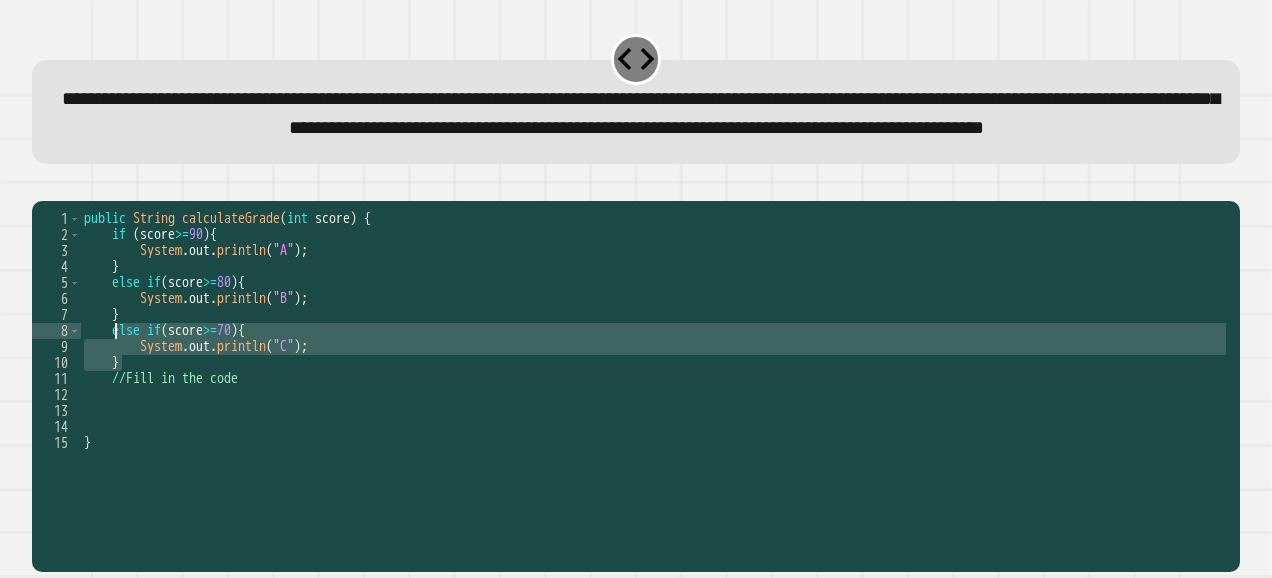 drag, startPoint x: 168, startPoint y: 423, endPoint x: 114, endPoint y: 392, distance: 62.26556 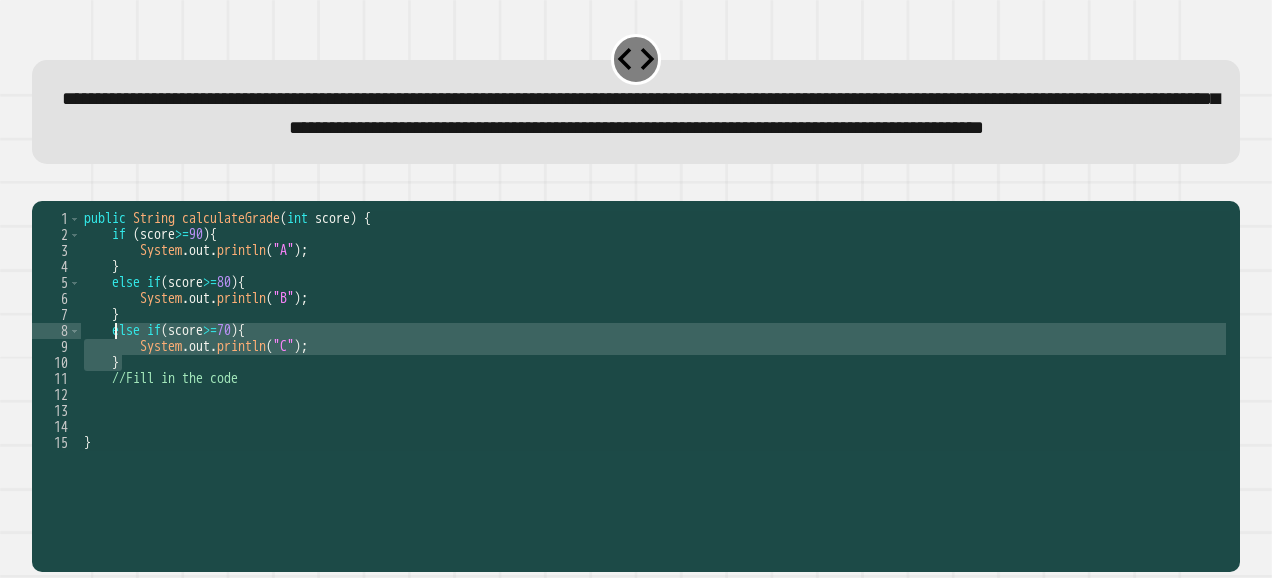 click on "public   String   calculateGrade ( int   score )   {      if   ( score >= 90 ) {           System . out . println ( "A" ) ;      }      else   if ( score >= 80 ) {           System . out . println ( "B" ) ;      }      else   if ( score >= 70 ) {           System . out . println ( "C" ) ;      }      //Fill in the code                }" at bounding box center (655, 331) 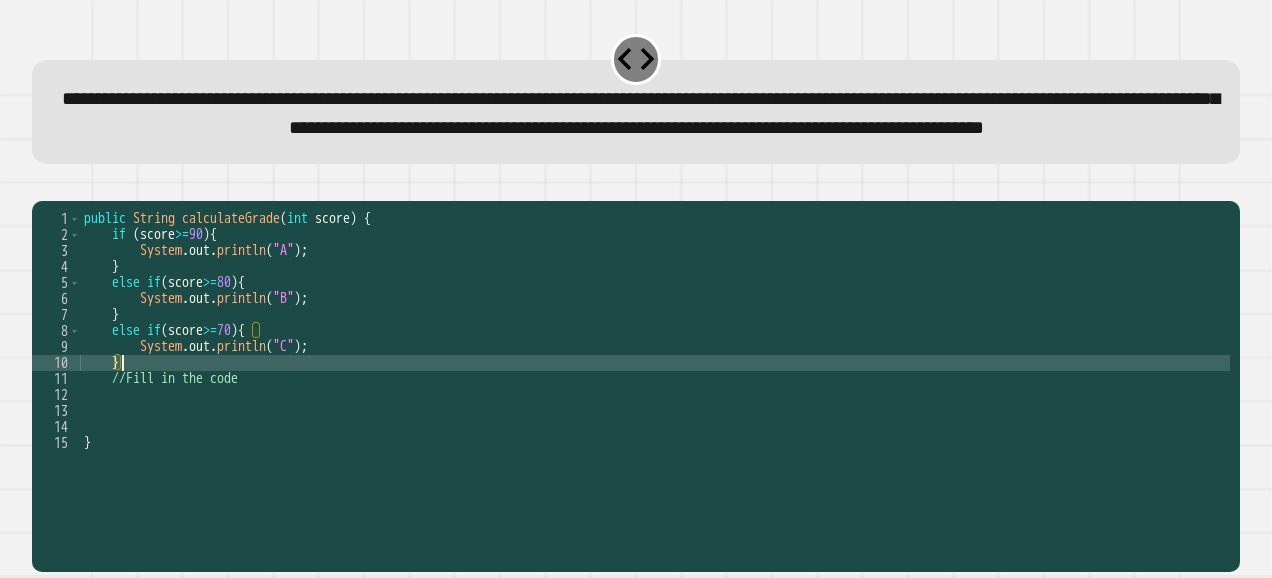 type on "*" 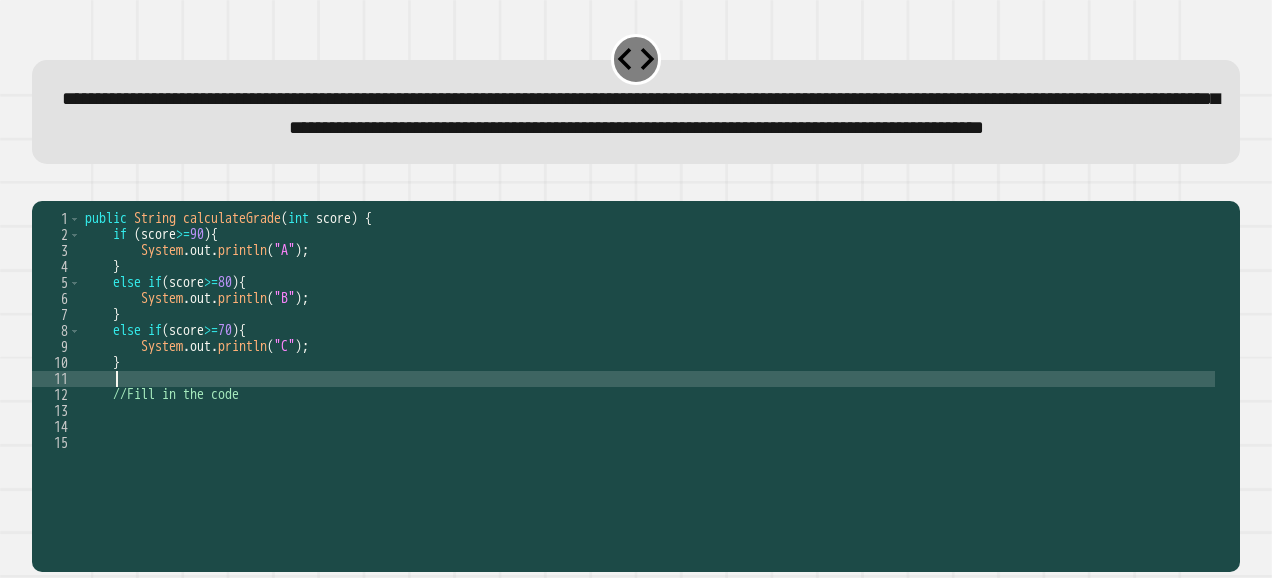 paste on "*" 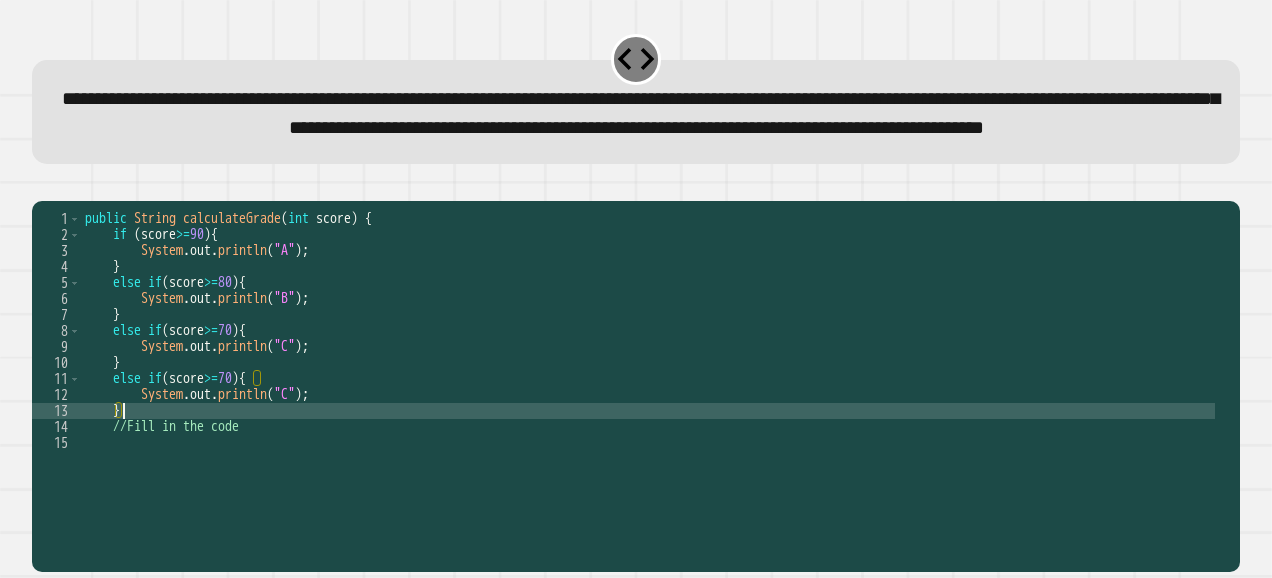 click on "public   String   calculateGrade ( int   score )   {      if   ( score >= 90 ) {           System . out . println ( "A" ) ;      }      else   if ( score >= 80 ) {           System . out . println ( "B" ) ;      }      else   if ( score >= 70 ) {           System . out . println ( "C" ) ;      }      else   if ( score >= 70 ) {           System . out . println ( "C" ) ;      }      //Fill in the code" at bounding box center [648, 347] 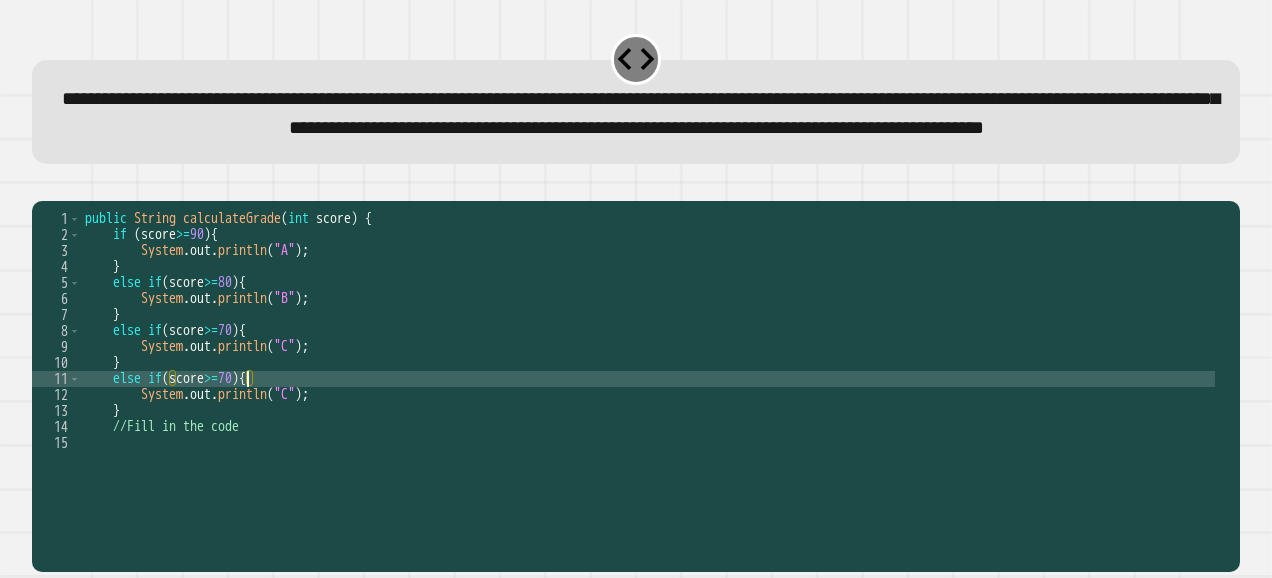 click on "public   String   calculateGrade ( int   score )   {      if   ( score >= 90 ) {           System . out . println ( "A" ) ;      }      else   if ( score >= 80 ) {           System . out . println ( "B" ) ;      }      else   if ( score >= 70 ) {           System . out . println ( "C" ) ;      }      else   if ( score >= 70 ) {           System . out . println ( "C" ) ;      }      //Fill in the code" at bounding box center (648, 347) 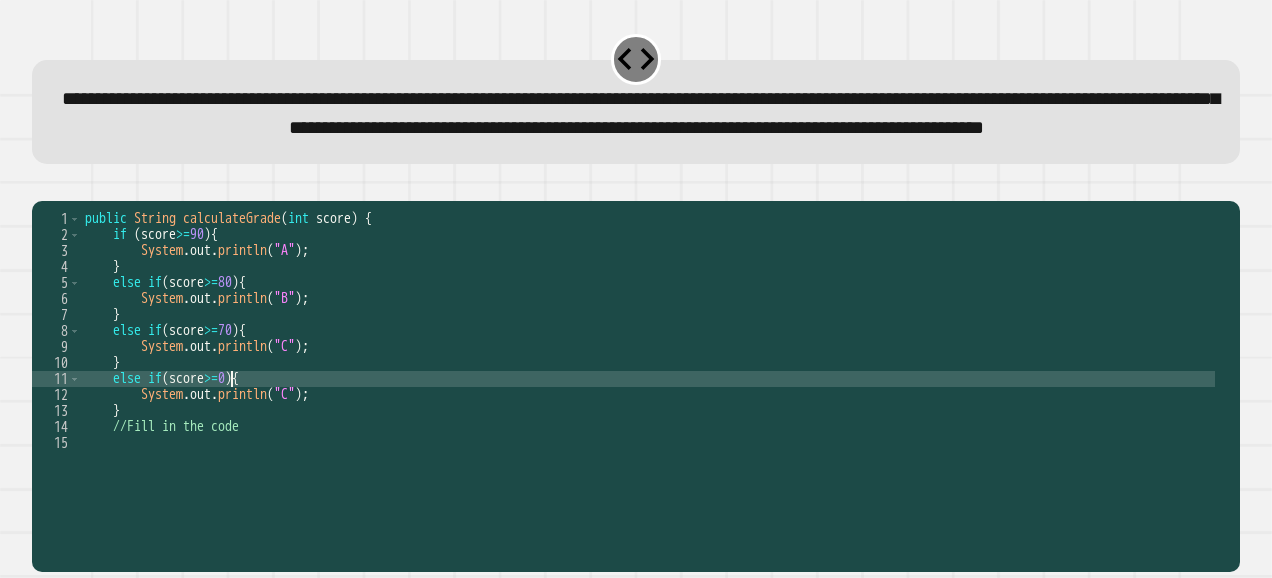 scroll, scrollTop: 0, scrollLeft: 10, axis: horizontal 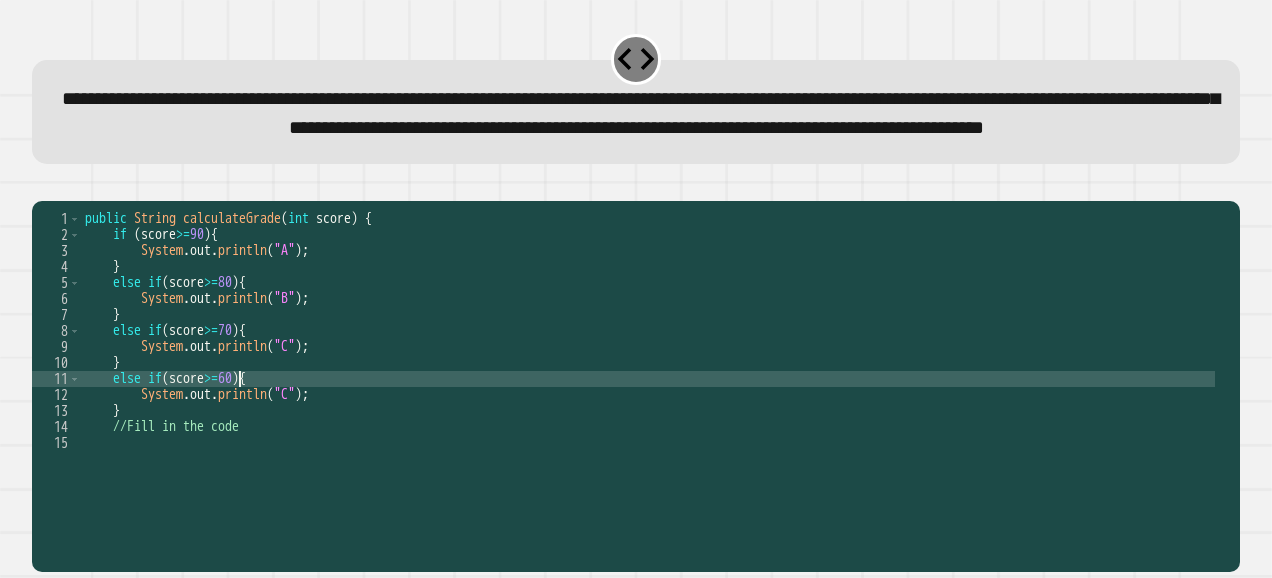 click on "public   String   calculateGrade ( int   score )   {      if   ( score >= 90 ) {           System . out . println ( "A" ) ;      }      else   if ( score >= 80 ) {           System . out . println ( "B" ) ;      }      else   if ( score >= 70 ) {           System . out . println ( "C" ) ;      }      else   if ( score >= 60 ) {           System . out . println ( "C" ) ;      }      //Fill in the code" at bounding box center (648, 347) 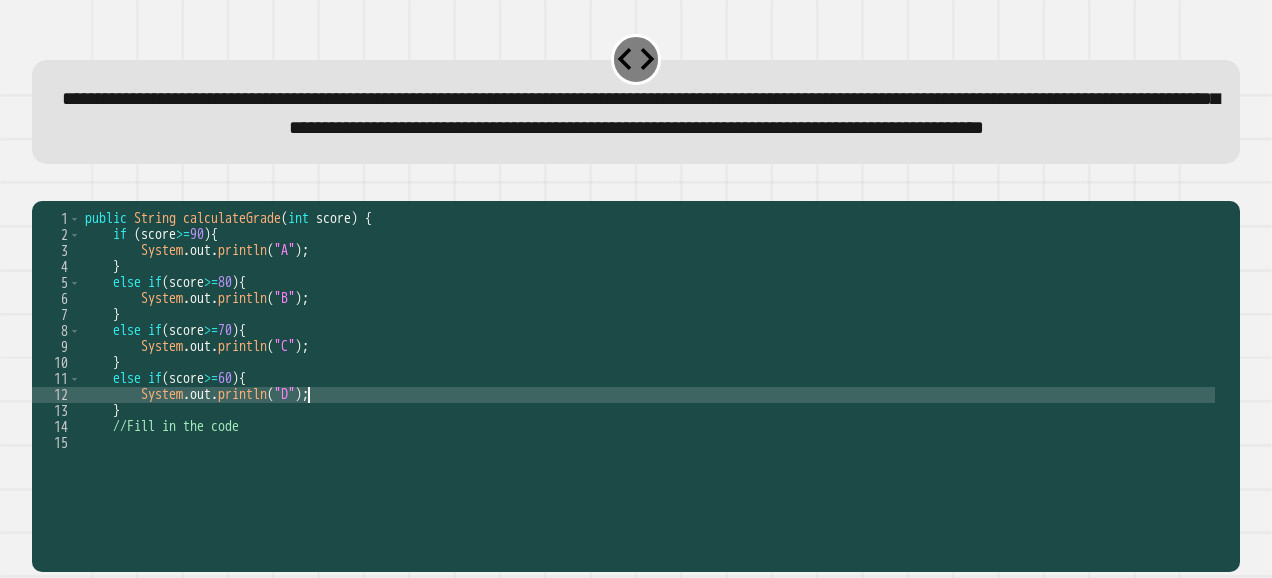click on "public   String   calculateGrade ( int   score )   {      if   ( score >= 90 ) {           System . out . println ( "A" ) ;      }      else   if ( score >= 80 ) {           System . out . println ( "B" ) ;      }      else   if ( score >= 70 ) {           System . out . println ( "C" ) ;      }      else   if ( score >= 60 ) {           System . out . println ( "D" ) ;      }      //Fill in the code" at bounding box center (648, 347) 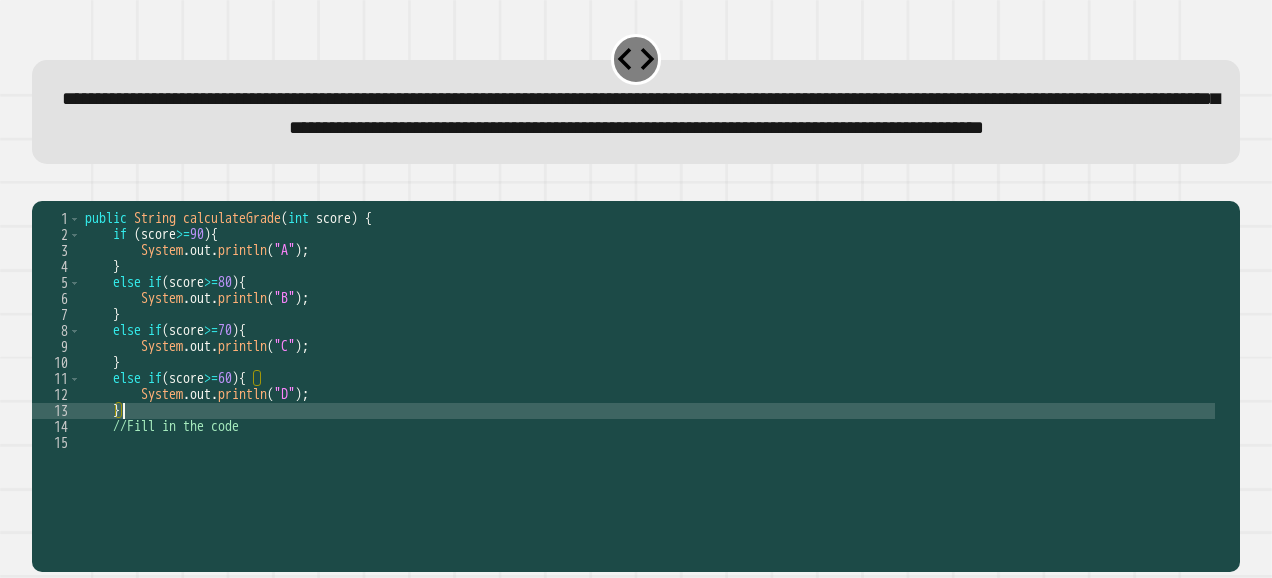 type on "*" 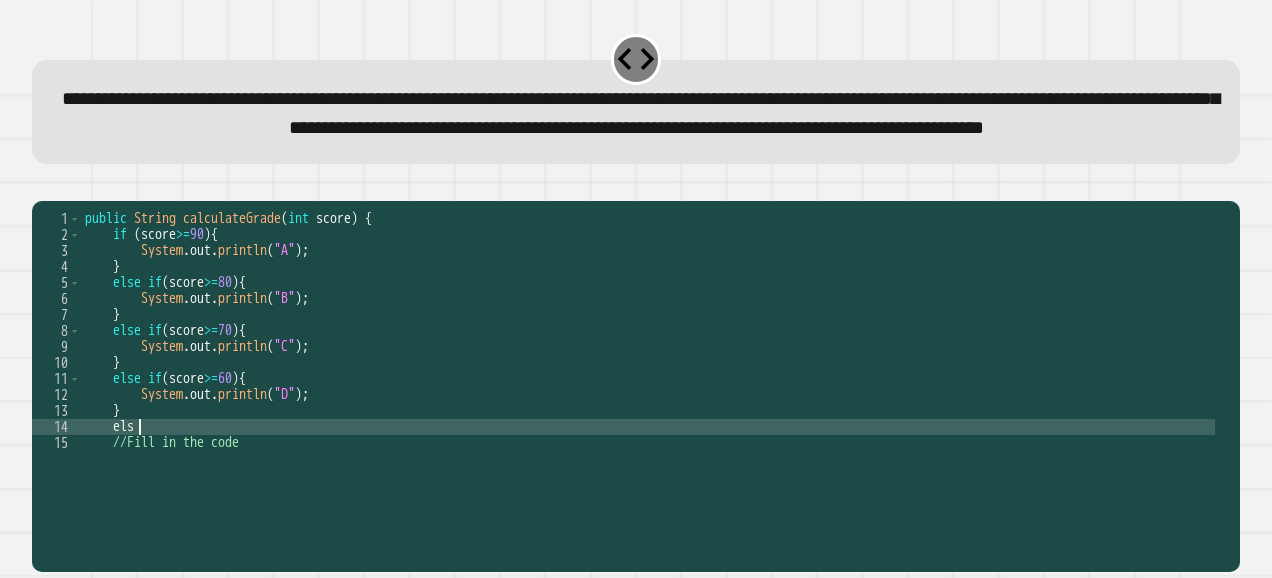 scroll, scrollTop: 0, scrollLeft: 3, axis: horizontal 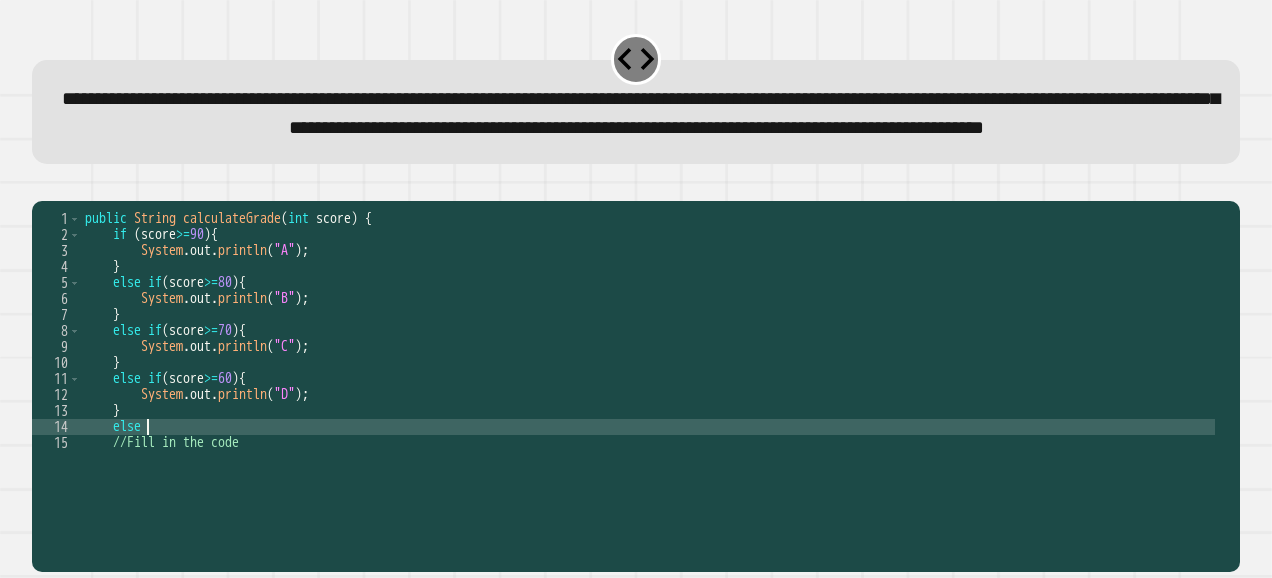 type on "*****" 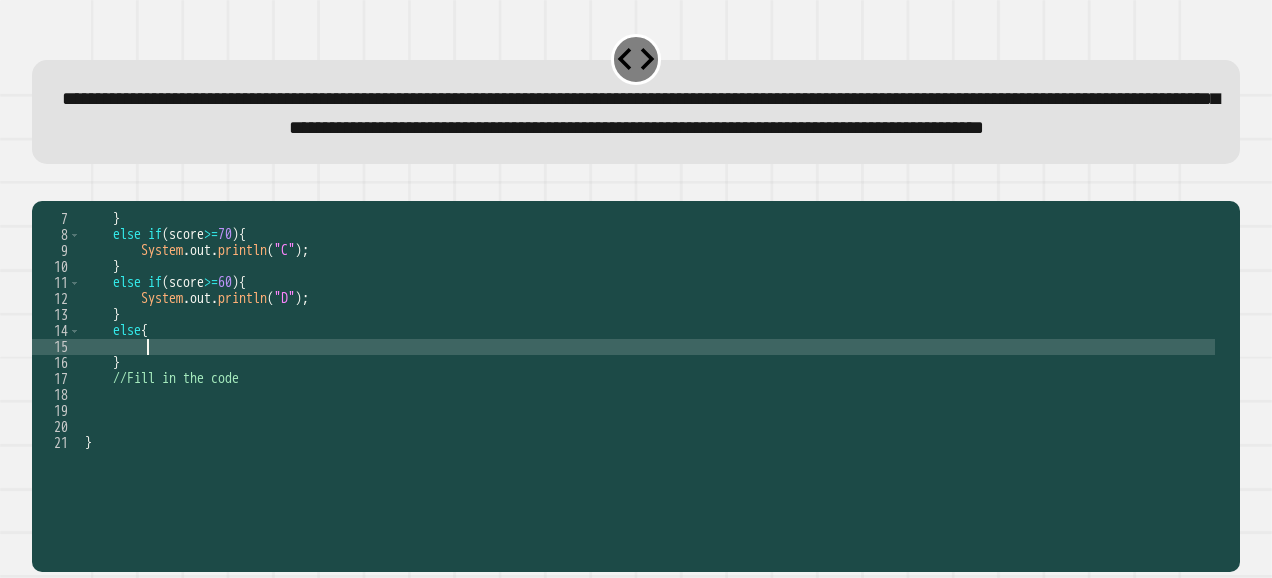 scroll, scrollTop: 96, scrollLeft: 0, axis: vertical 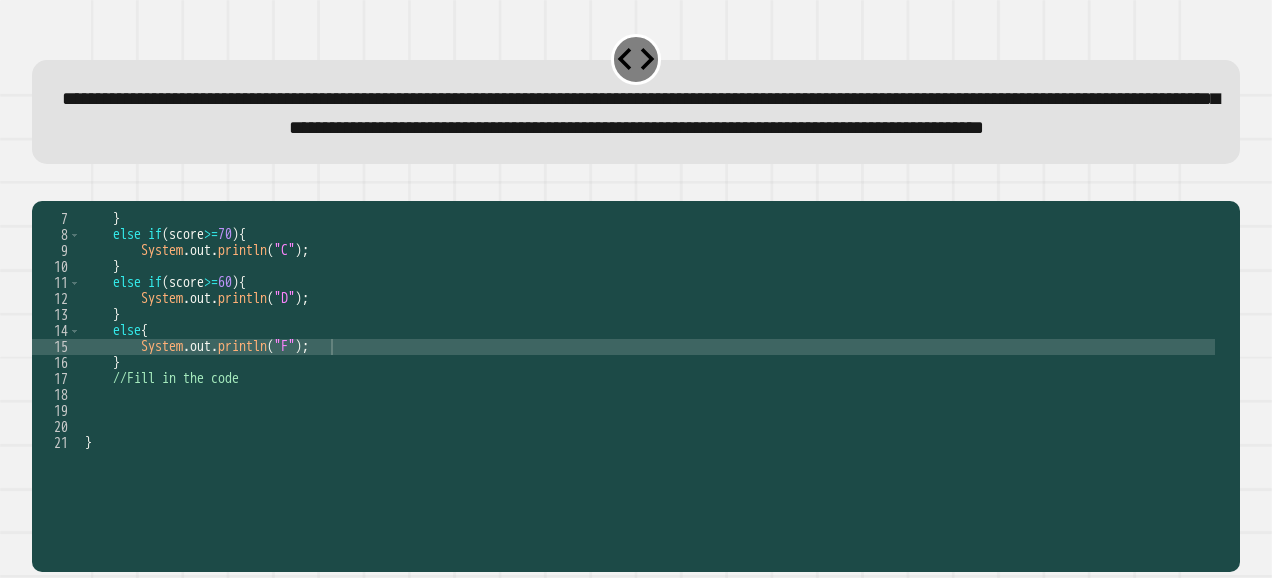 click at bounding box center [42, 185] 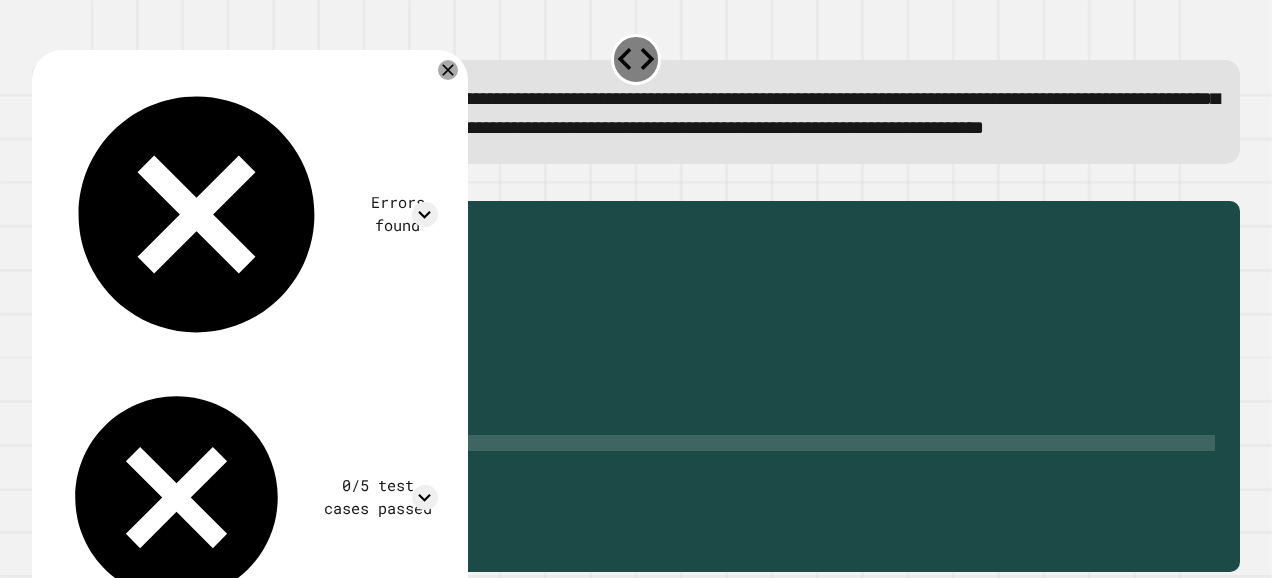scroll, scrollTop: 0, scrollLeft: 0, axis: both 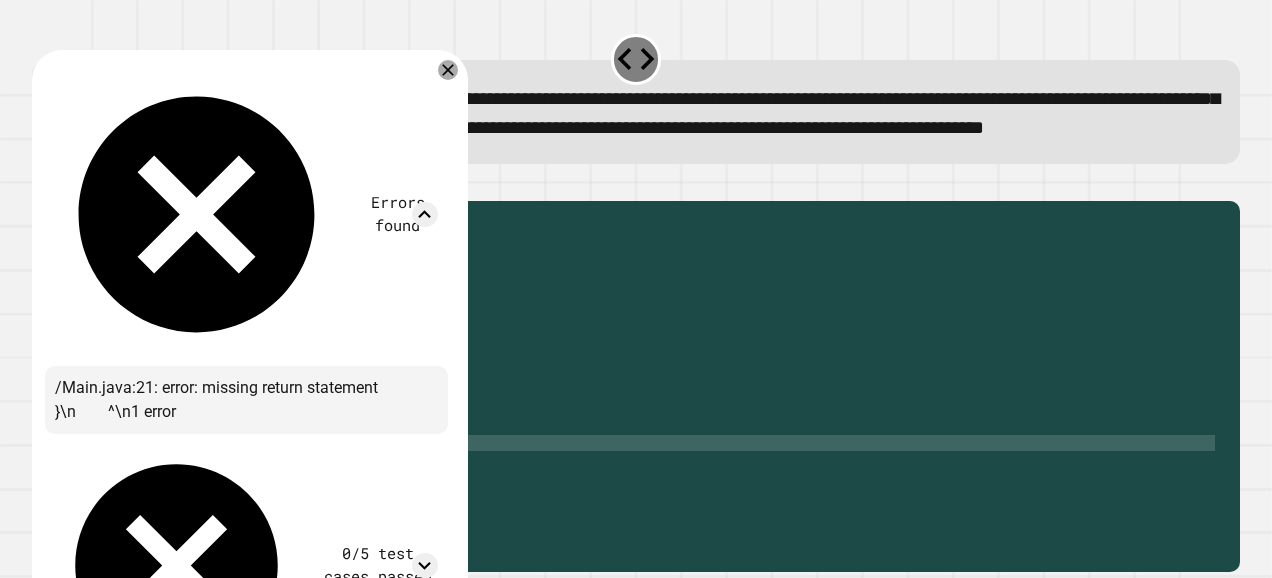 drag, startPoint x: 1200, startPoint y: 353, endPoint x: 1195, endPoint y: 385, distance: 32.38827 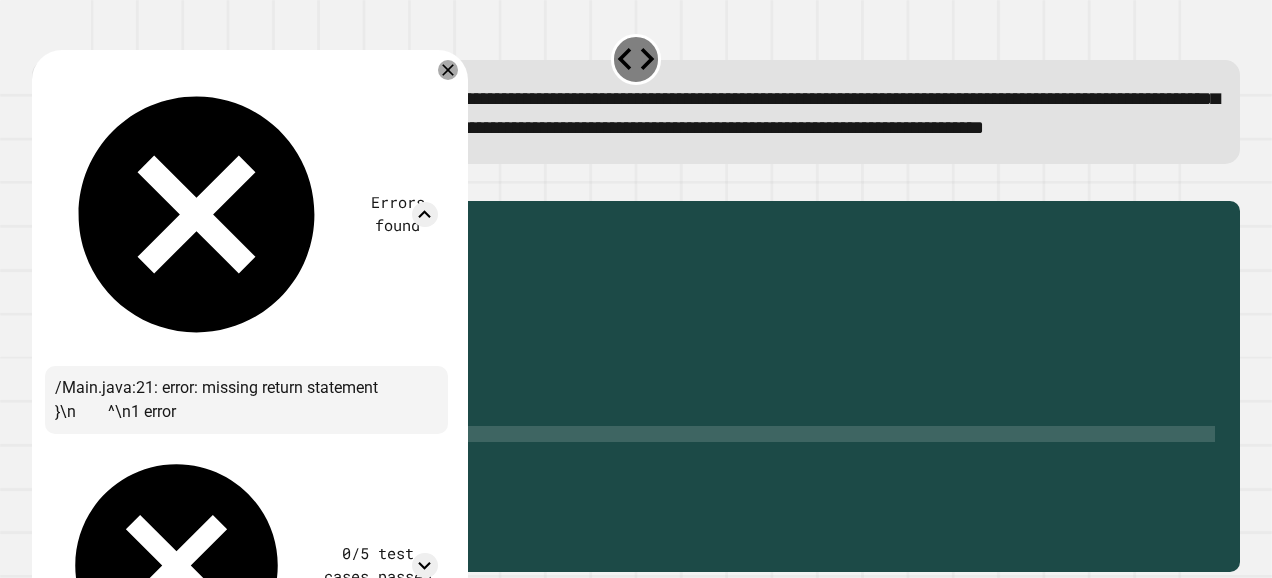 scroll, scrollTop: 96, scrollLeft: 0, axis: vertical 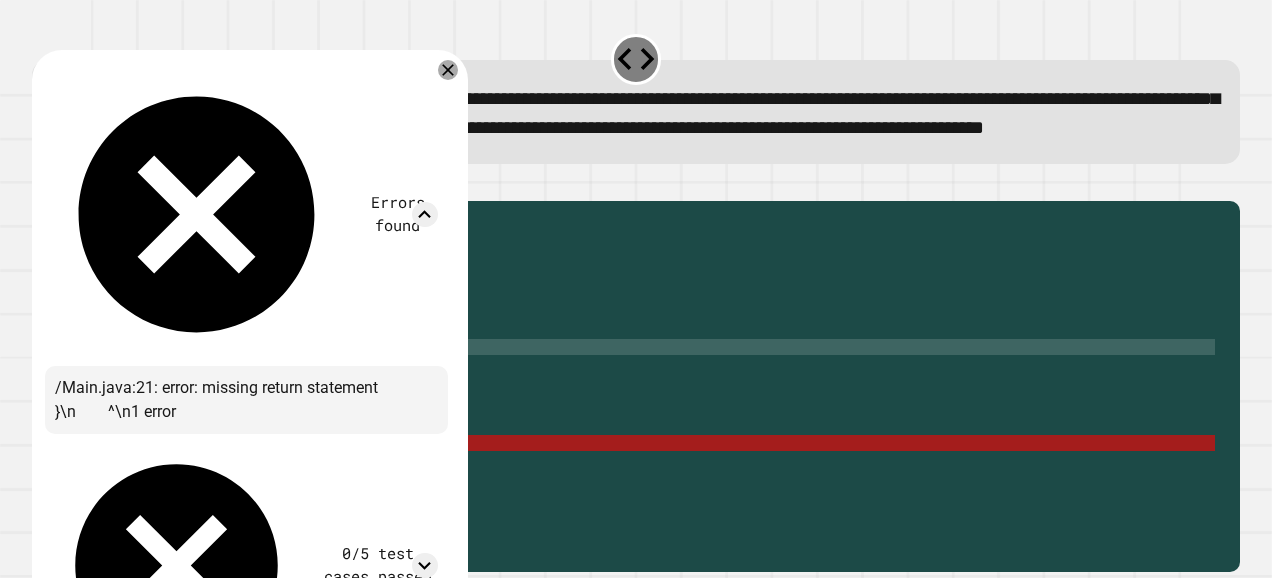 click 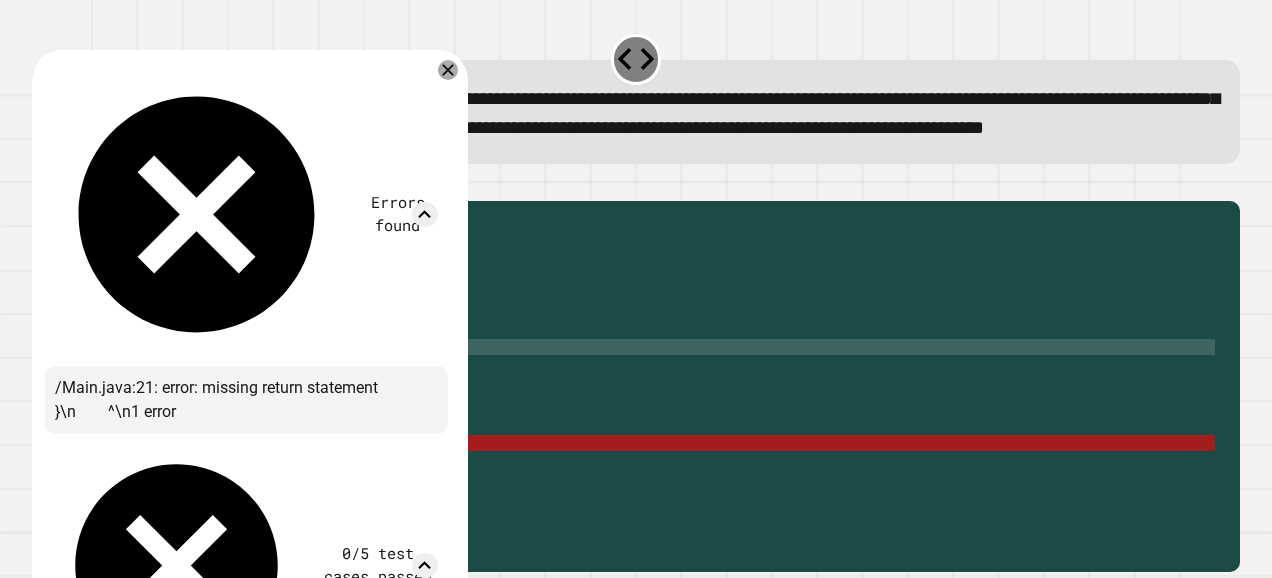 drag, startPoint x: 490, startPoint y: 346, endPoint x: 472, endPoint y: 384, distance: 42.047592 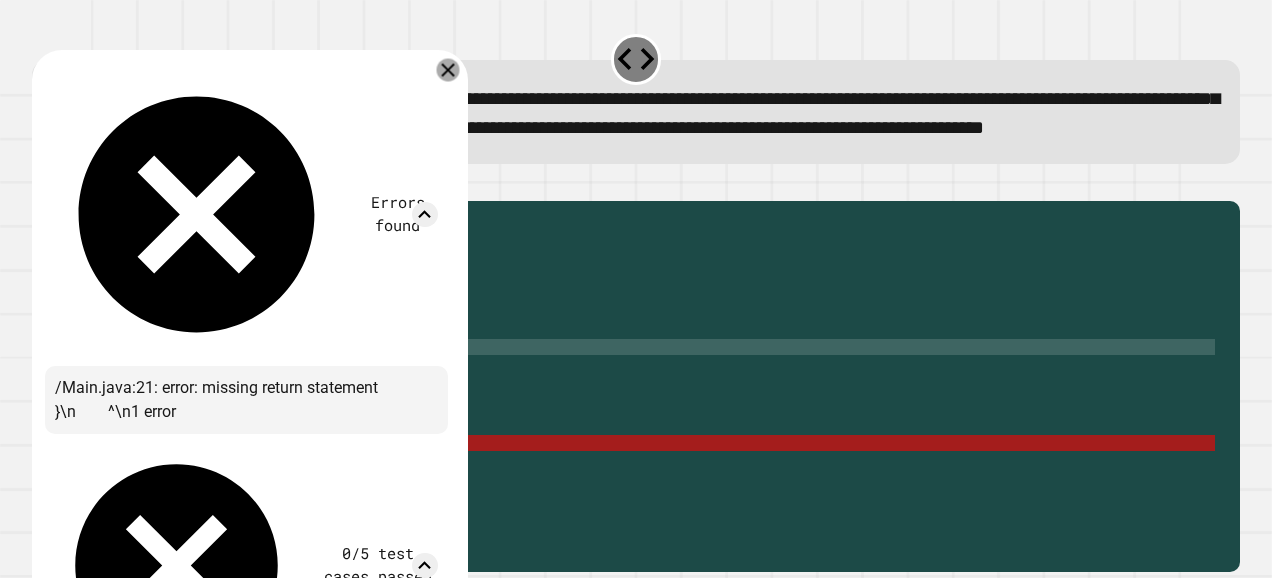 click 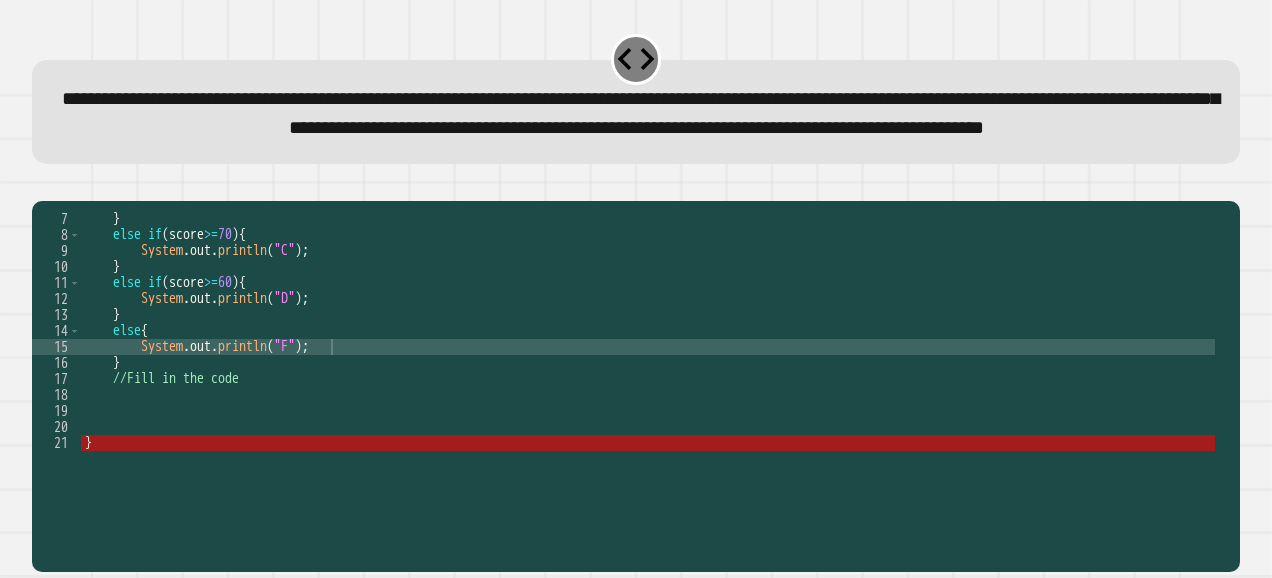 click on "}      else   if ( score >= 70 ) {           System . out . println ( "C" ) ;      }      else   if ( score >= 60 ) {           System . out . println ( "D" ) ;      }      else {           System . out . println ( "F" ) ;      }      //Fill in the code                }" at bounding box center (648, 347) 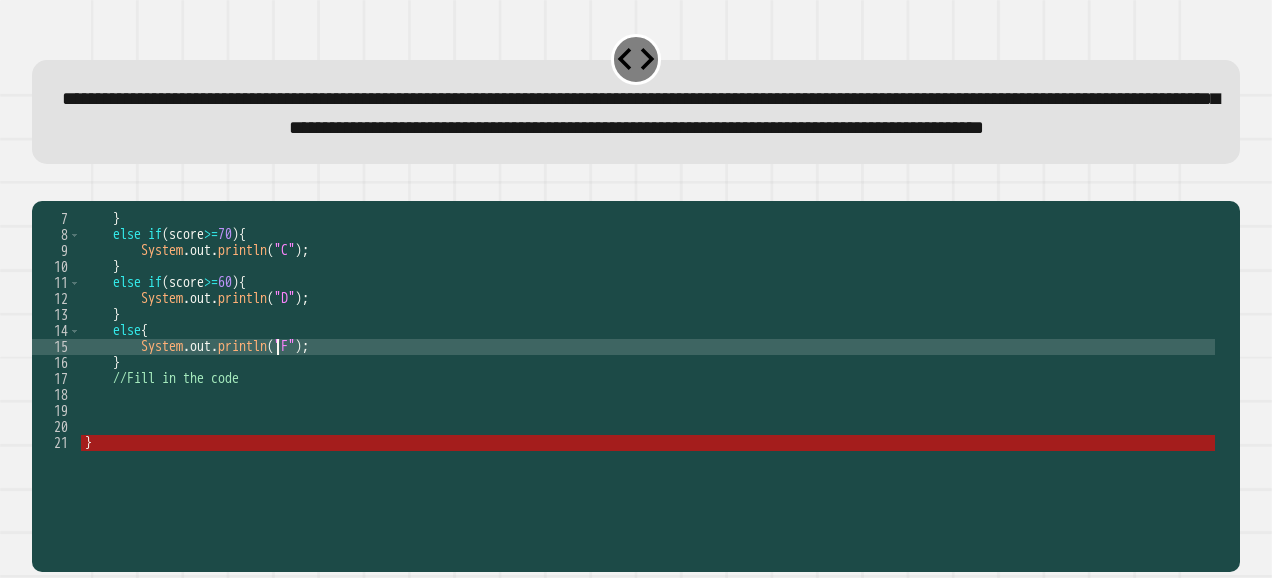 scroll, scrollTop: 0, scrollLeft: 0, axis: both 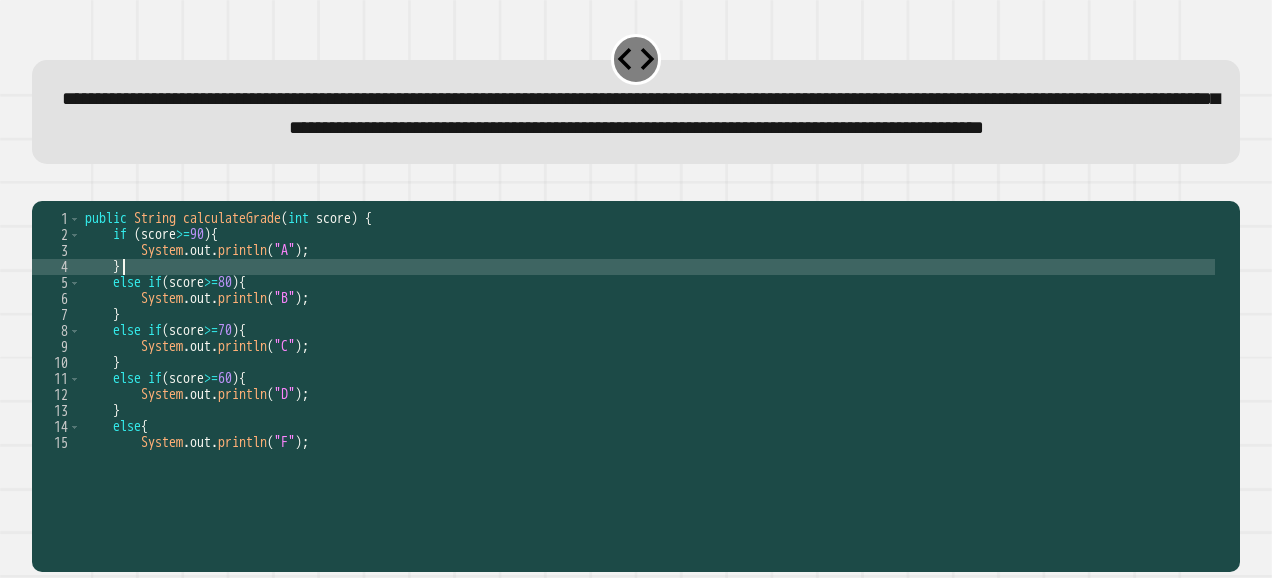 click on "public   String   calculateGrade ( int   score )   {      if   ( score >= 90 ) {           System . out . println ( "A" ) ;      }      else   if ( score >= 80 ) {           System . out . println ( "B" ) ;      }      else   if ( score >= 70 ) {           System . out . println ( "C" ) ;      }      else   if ( score >= 60 ) {           System . out . println ( "D" ) ;      }      else {           System . out . println ( "F" ) ;      }" at bounding box center (648, 347) 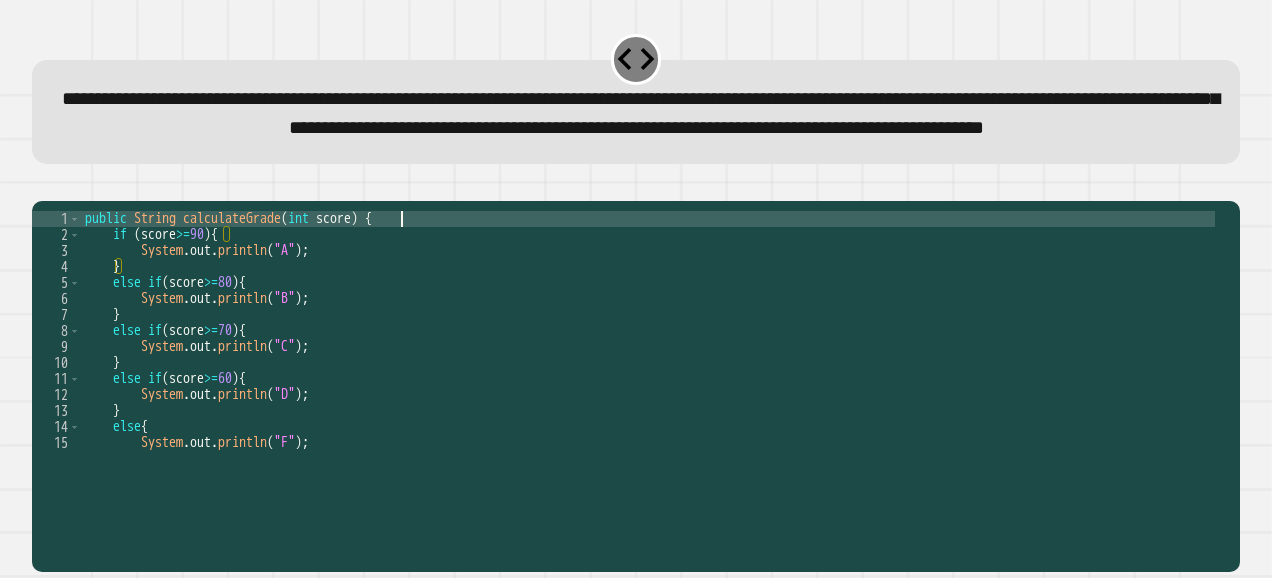 click on "public   String   calculateGrade ( int   score )   {      if   ( score >= 90 ) {           System . out . println ( "A" ) ;      }      else   if ( score >= 80 ) {           System . out . println ( "B" ) ;      }      else   if ( score >= 70 ) {           System . out . println ( "C" ) ;      }      else   if ( score >= 60 ) {           System . out . println ( "D" ) ;      }      else {           System . out . println ( "F" ) ;      }" at bounding box center (648, 347) 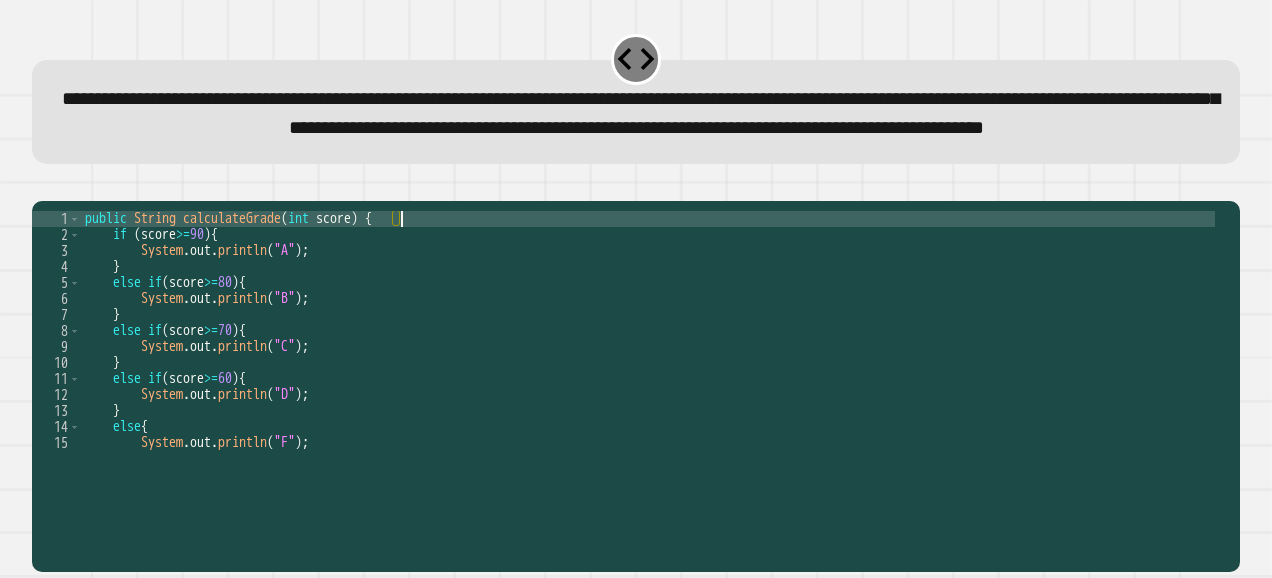 type on "**********" 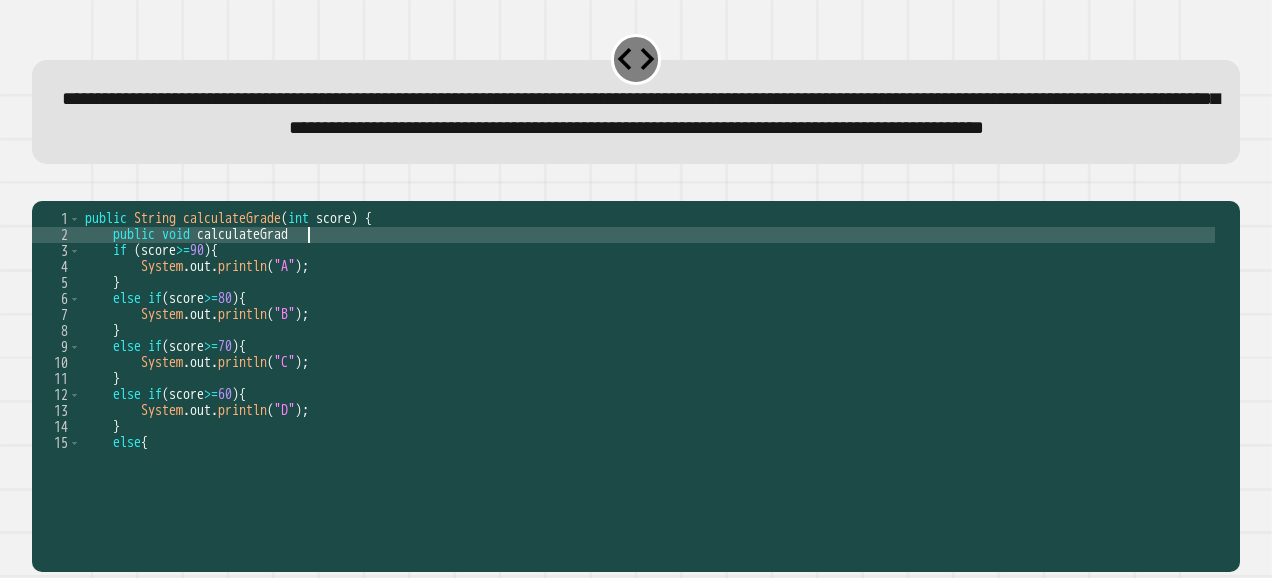 scroll, scrollTop: 0, scrollLeft: 15, axis: horizontal 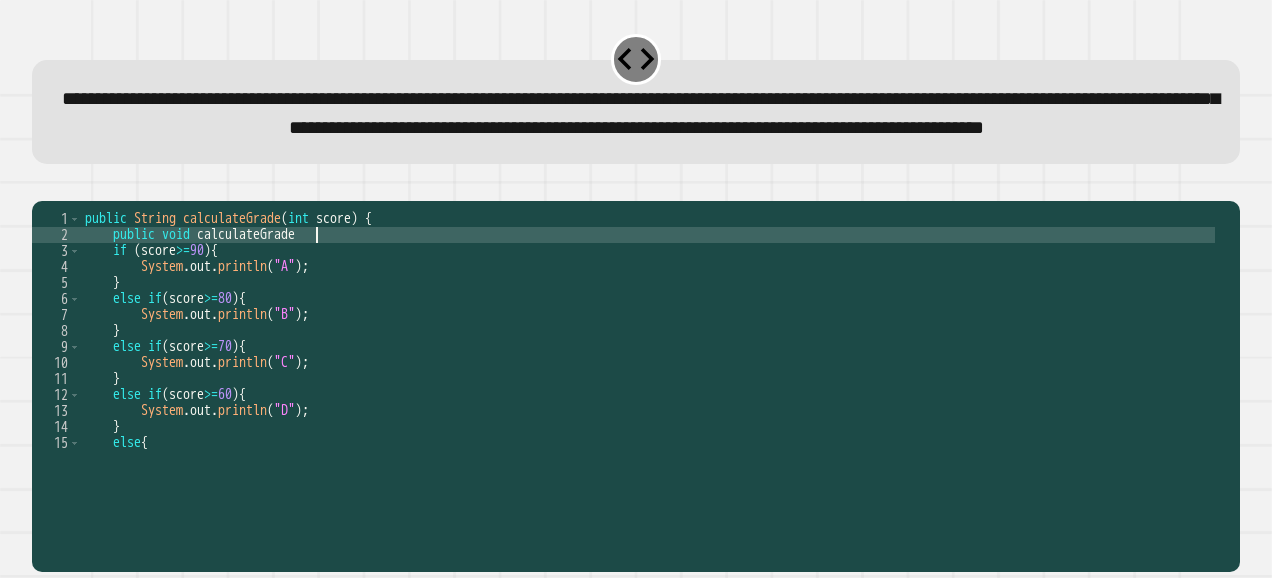 type on "**********" 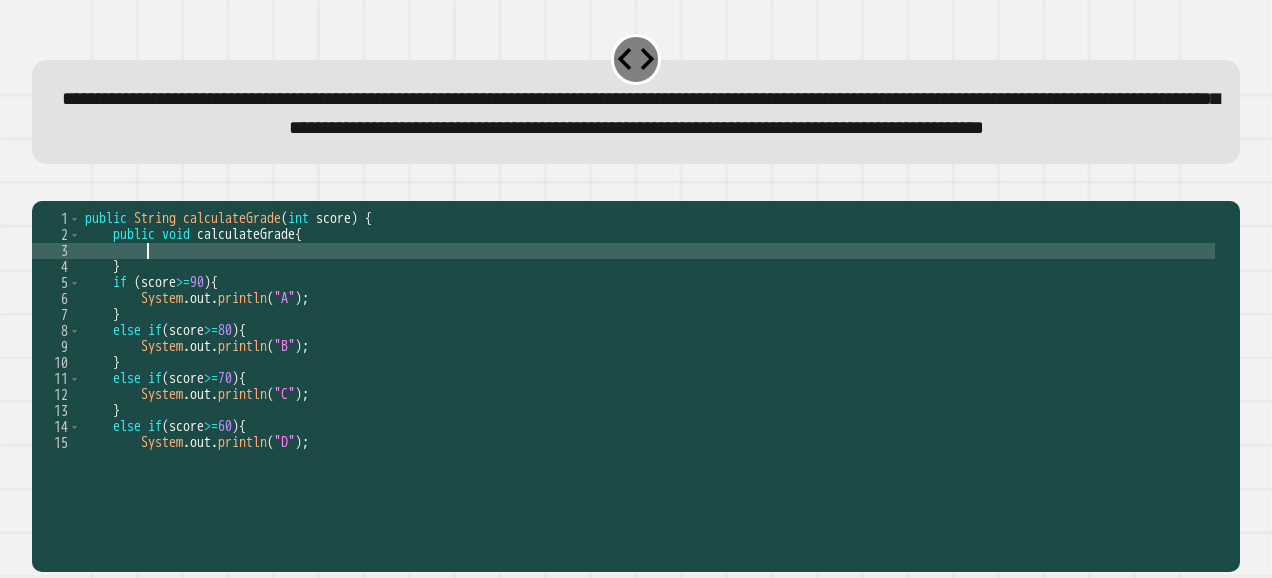 scroll, scrollTop: 0, scrollLeft: 3, axis: horizontal 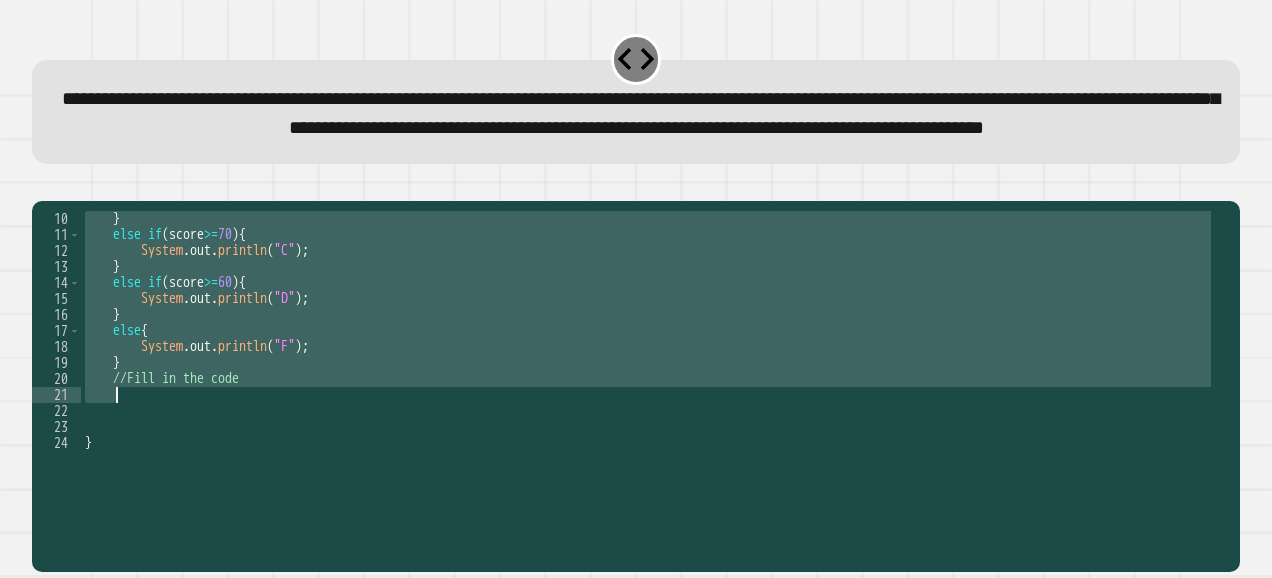 drag, startPoint x: 112, startPoint y: 345, endPoint x: 225, endPoint y: 466, distance: 165.55966 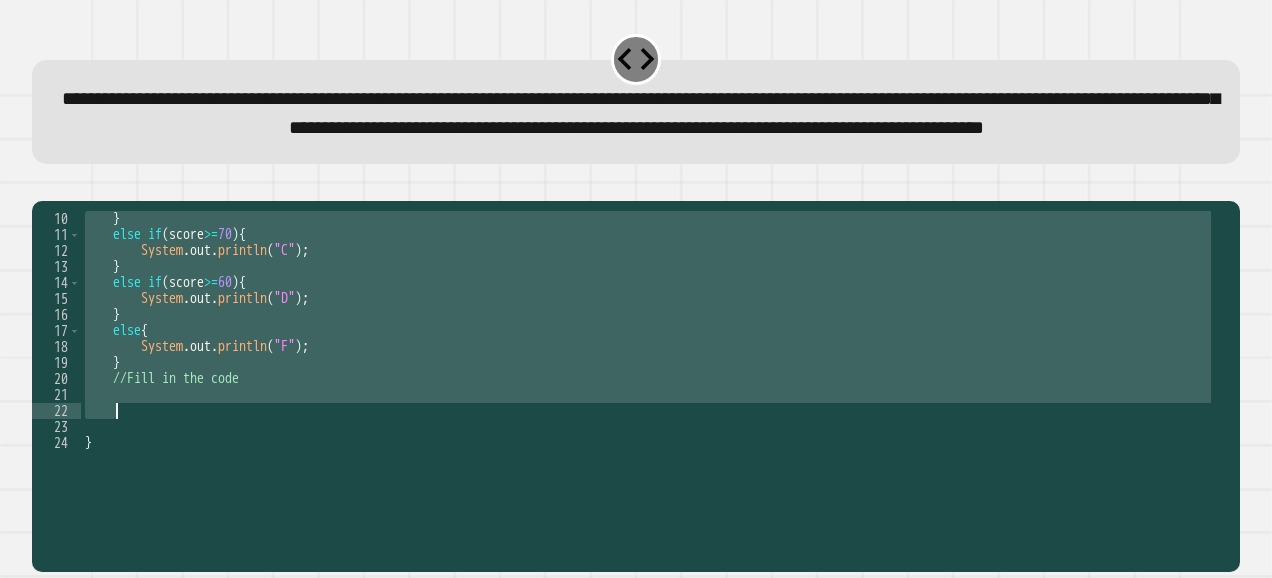 scroll, scrollTop: 0, scrollLeft: 1, axis: horizontal 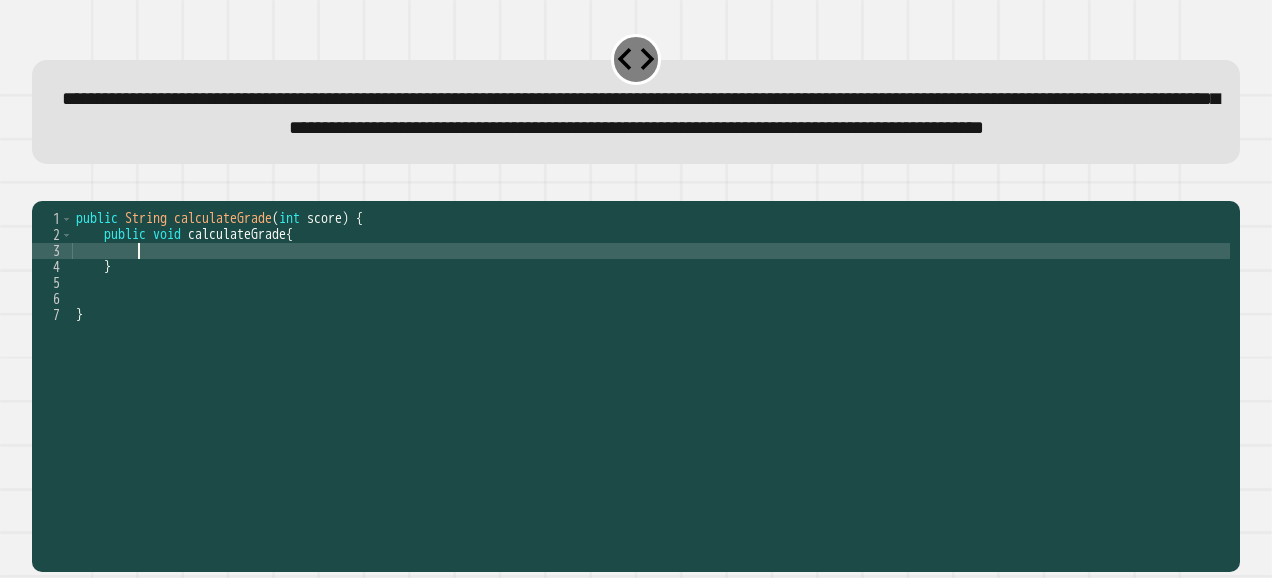 click on "public   String   calculateGrade ( int   score )   {      public   void   calculateGrade {                }           }" at bounding box center (651, 347) 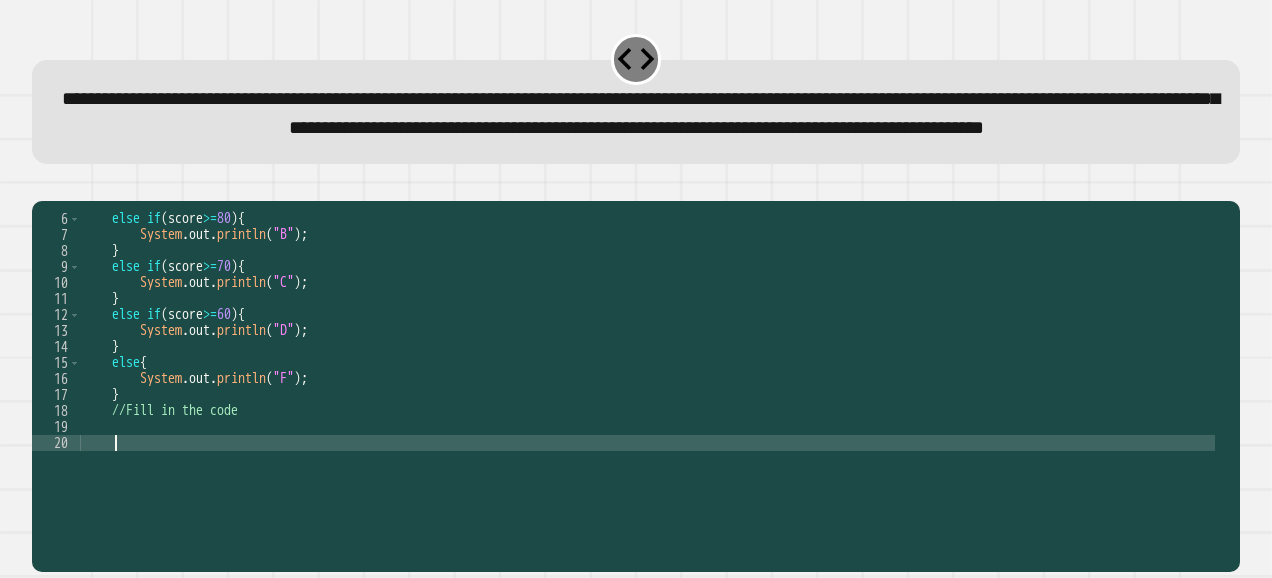 scroll, scrollTop: 80, scrollLeft: 0, axis: vertical 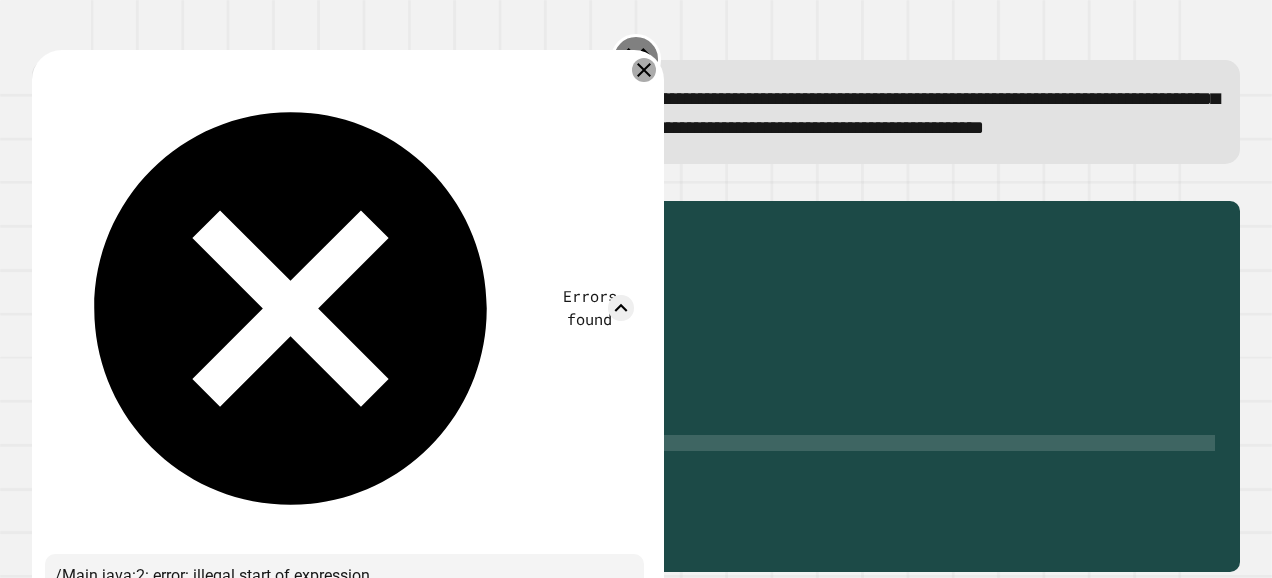 click 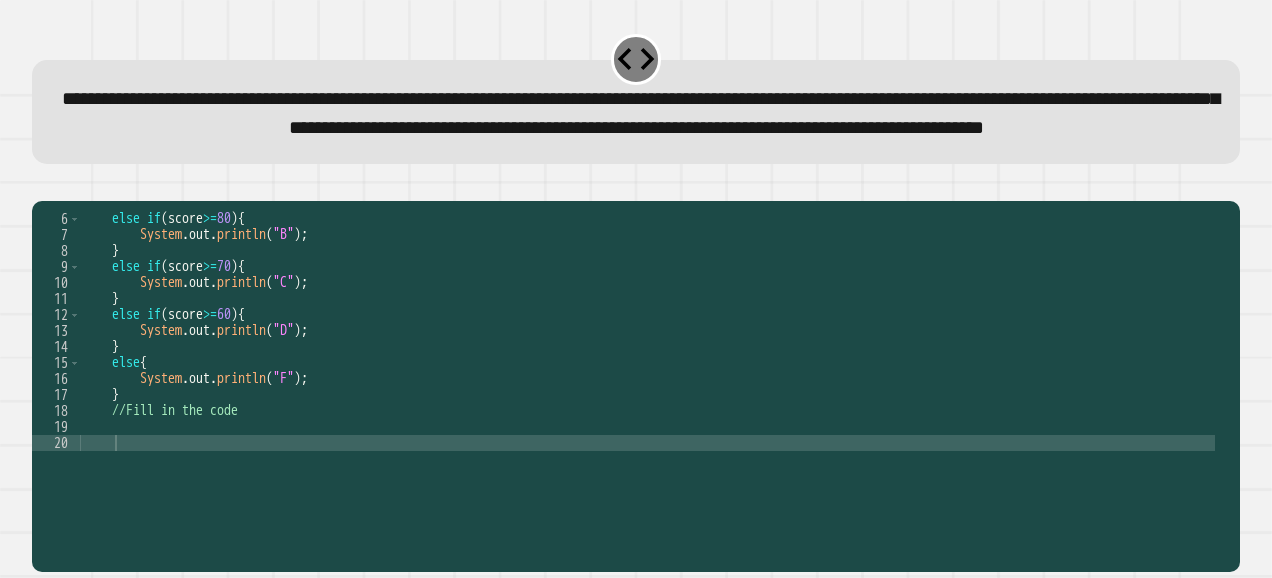 scroll, scrollTop: 0, scrollLeft: 0, axis: both 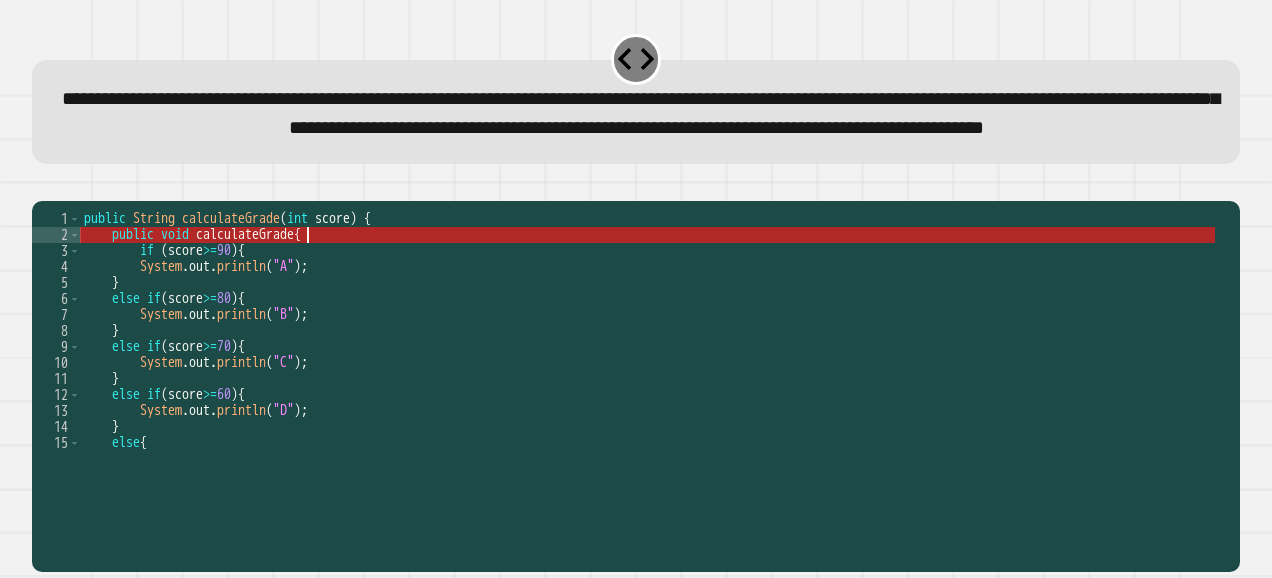 click on "public   String   calculateGrade ( int   score )   {      public   void   calculateGrade {           if   ( score >= 90 ) {           System . out . println ( "A" ) ;      }      else   if ( score >= 80 ) {           System . out . println ( "B" ) ;      }      else   if ( score >= 70 ) {           System . out . println ( "C" ) ;      }      else   if ( score >= 60 ) {           System . out . println ( "D" ) ;      }      else {           System . out . println ( "F" ) ;" at bounding box center [647, 347] 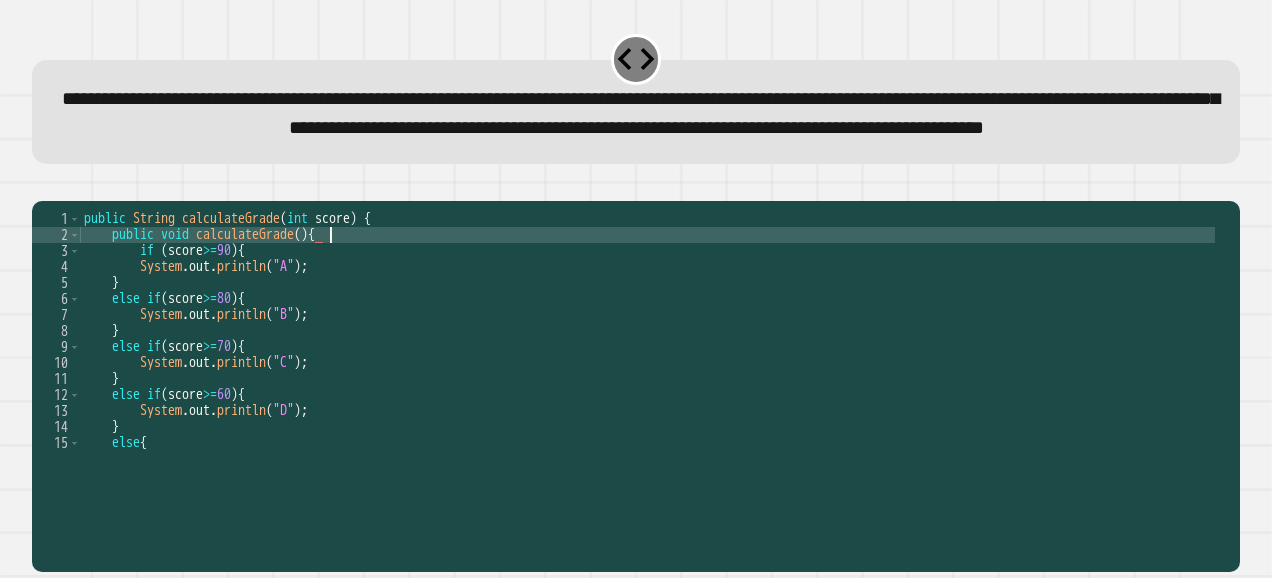 scroll, scrollTop: 0, scrollLeft: 16, axis: horizontal 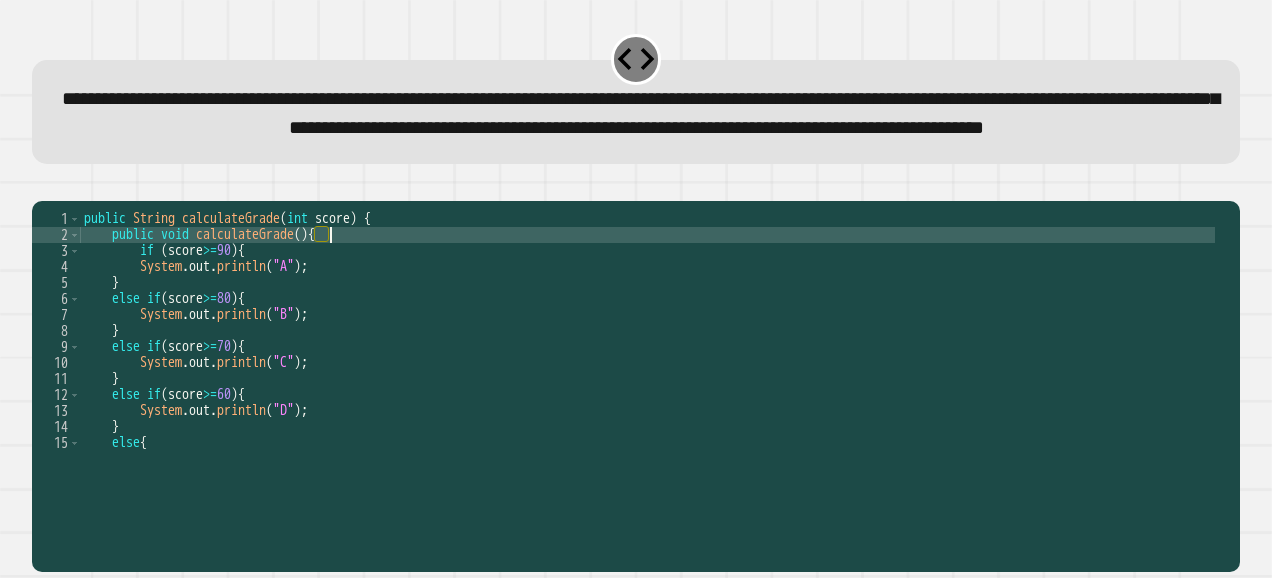click 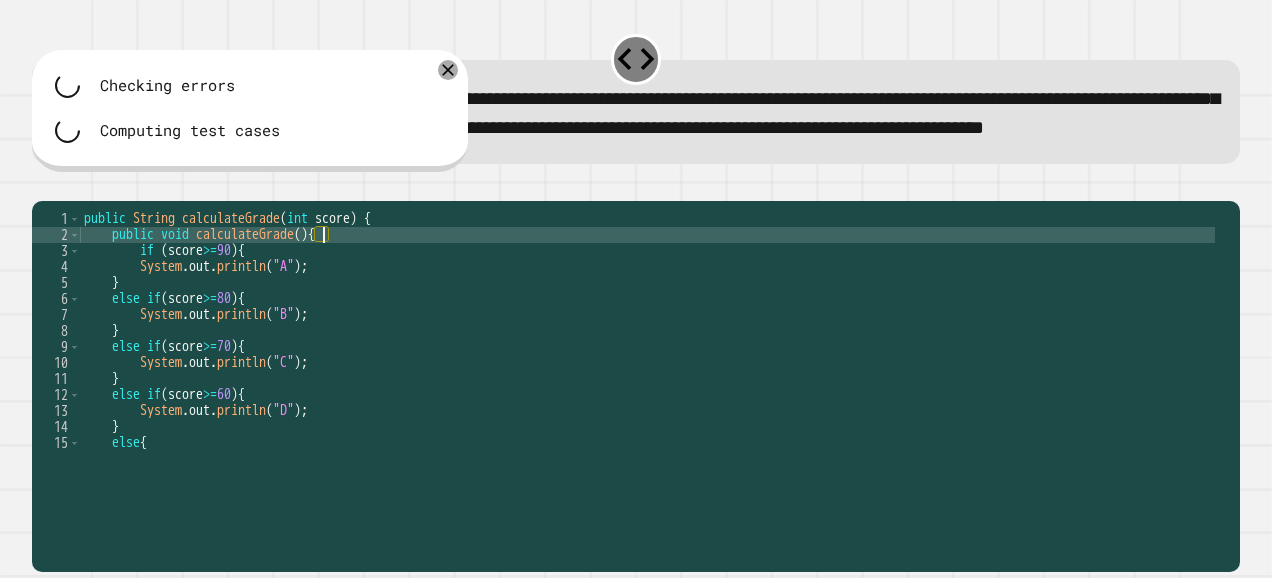 click on "public   String   calculateGrade ( int   score )   {      public   void   calculateGrade ( ) {           if   ( score >= 90 ) {           System . out . println ( "A" ) ;      }      else   if ( score >= 80 ) {           System . out . println ( "B" ) ;      }      else   if ( score >= 70 ) {           System . out . println ( "C" ) ;      }      else   if ( score >= 60 ) {           System . out . println ( "D" ) ;      }      else {           System . out . println ( "F" ) ;" at bounding box center (647, 347) 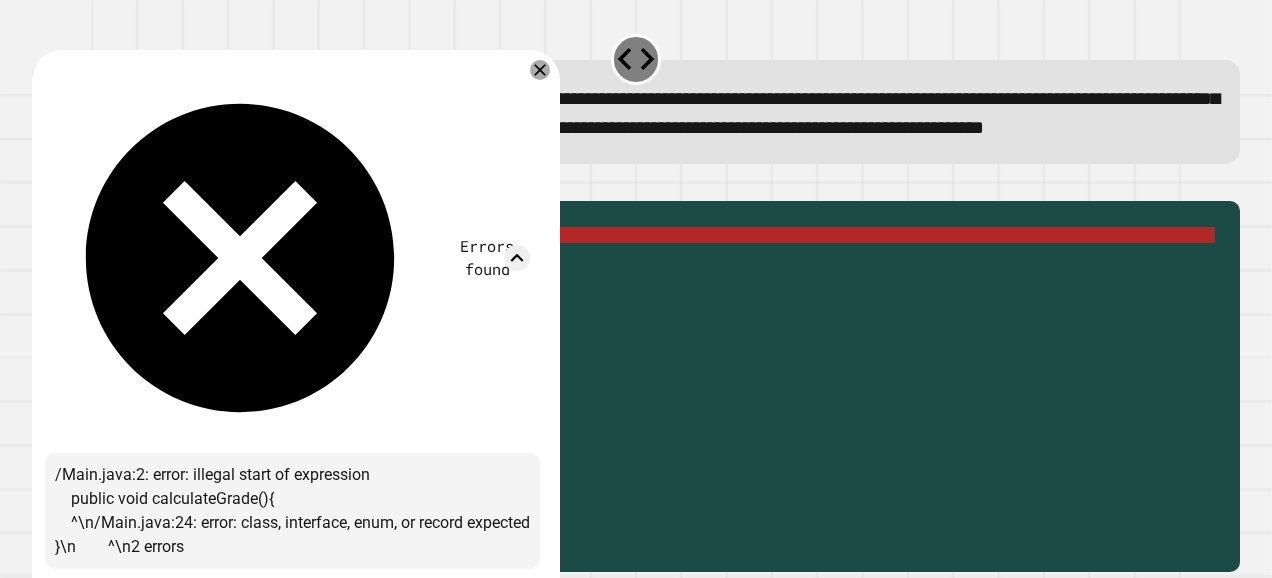 scroll, scrollTop: 0, scrollLeft: 0, axis: both 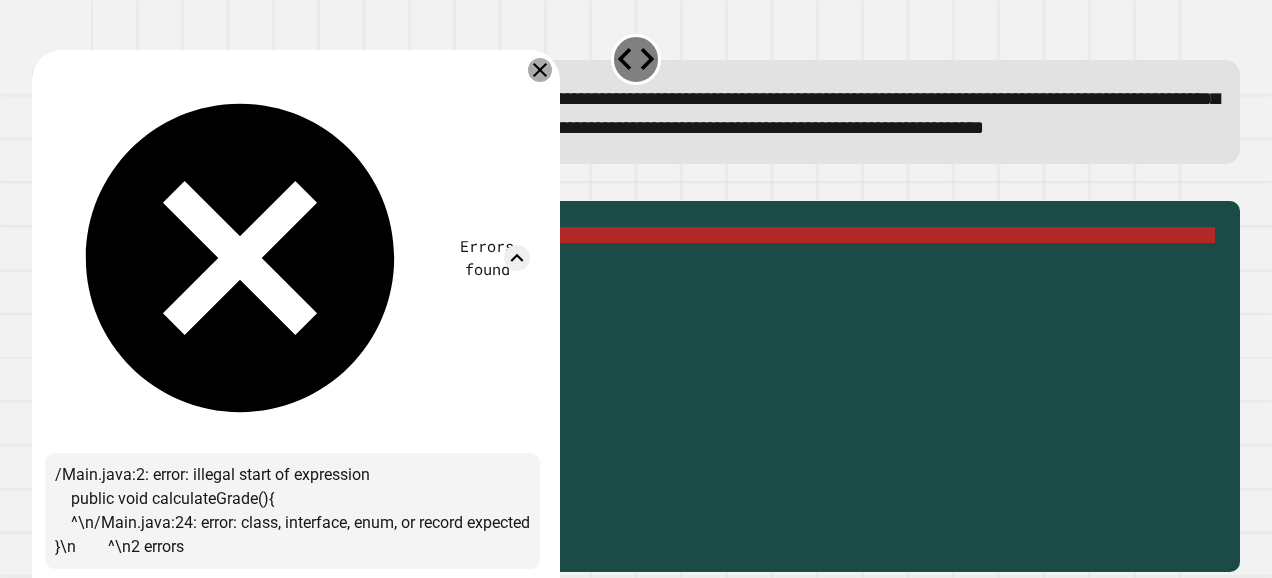 click 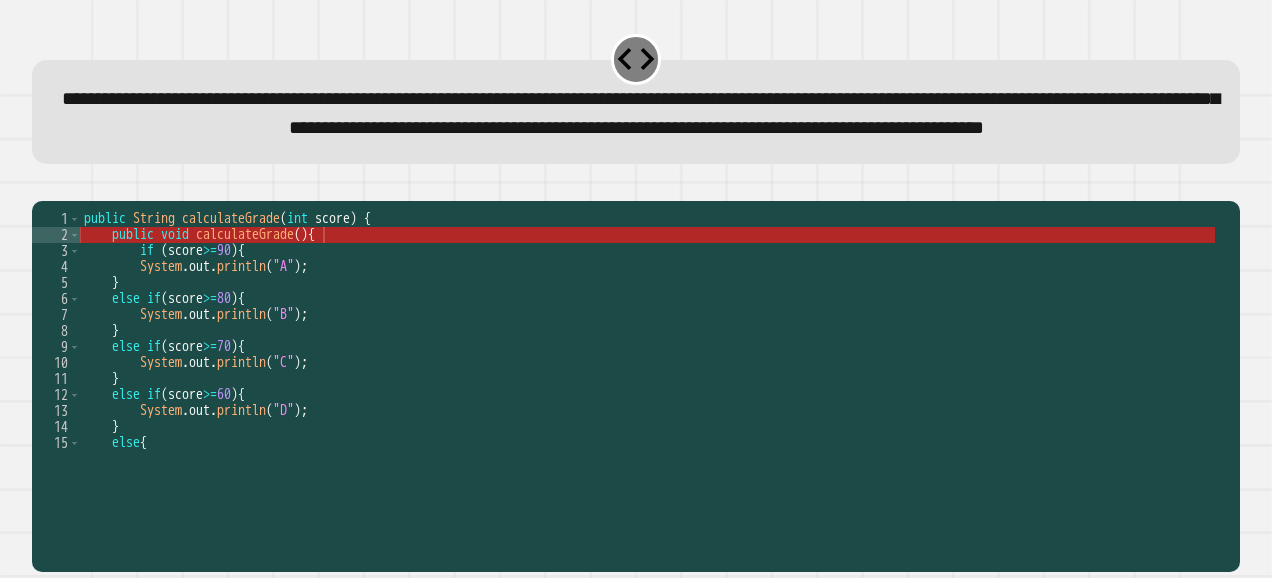 click on "public   String   calculateGrade ( int   score )   {      public   void   calculateGrade ( ) {           if   ( score >= 90 ) {           System . out . println ( "A" ) ;      }      else   if ( score >= 80 ) {           System . out . println ( "B" ) ;      }      else   if ( score >= 70 ) {           System . out . println ( "C" ) ;      }      else   if ( score >= 60 ) {           System . out . println ( "D" ) ;      }      else {           System . out . println ( "F" ) ;" at bounding box center [647, 347] 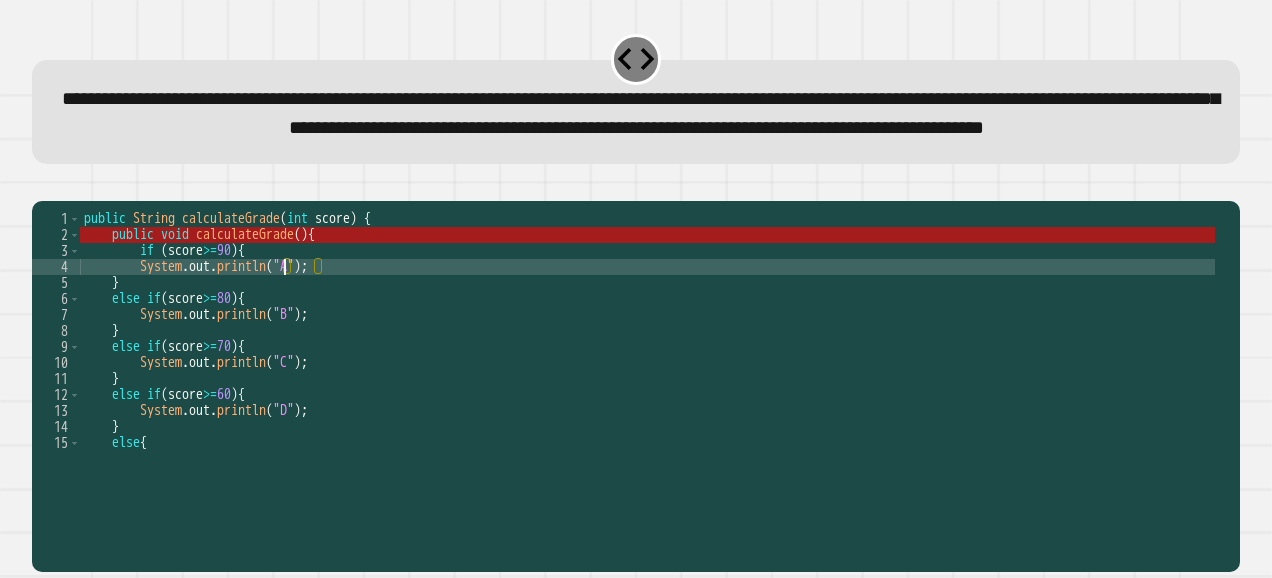 click on "public   String   calculateGrade ( int   score )   {      public   void   calculateGrade ( ) {           if   ( score >= 90 ) {           System . out . println ( "A" ) ;      }      else   if ( score >= 80 ) {           System . out . println ( "B" ) ;      }      else   if ( score >= 70 ) {           System . out . println ( "C" ) ;      }      else   if ( score >= 60 ) {           System . out . println ( "D" ) ;      }      else {           System . out . println ( "F" ) ;" at bounding box center (647, 347) 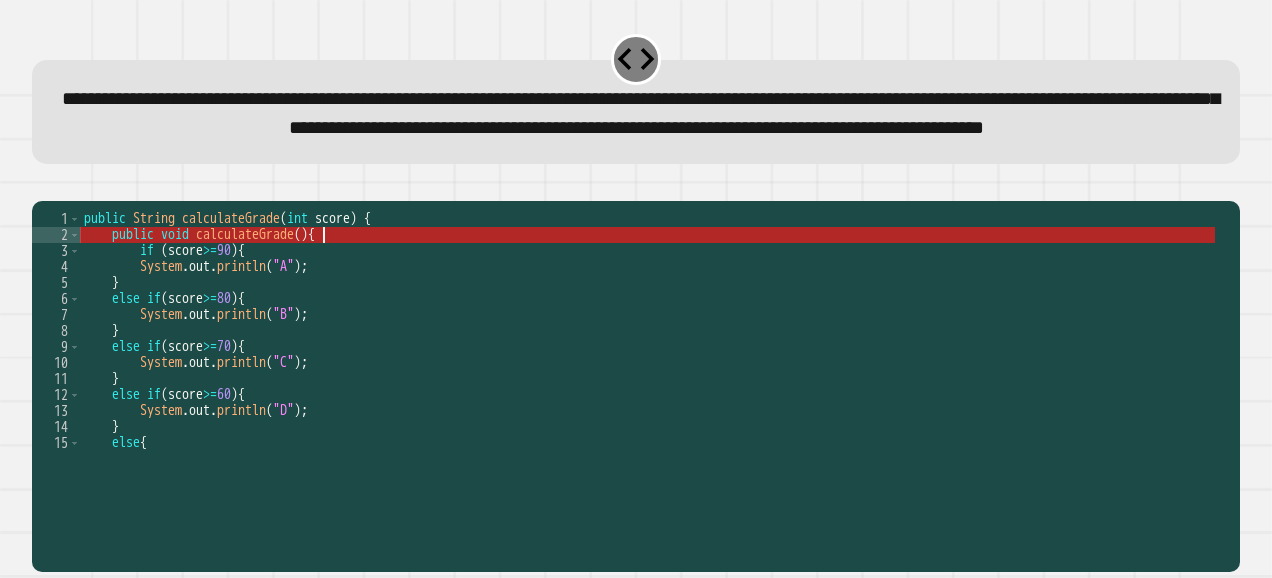 click on "public   String   calculateGrade ( int   score )   {      public   void   calculateGrade ( ) {           if   ( score >= 90 ) {           System . out . println ( "A" ) ;      }      else   if ( score >= 80 ) {           System . out . println ( "B" ) ;      }      else   if ( score >= 70 ) {           System . out . println ( "C" ) ;      }      else   if ( score >= 60 ) {           System . out . println ( "D" ) ;      }      else {           System . out . println ( "F" ) ;" at bounding box center [647, 347] 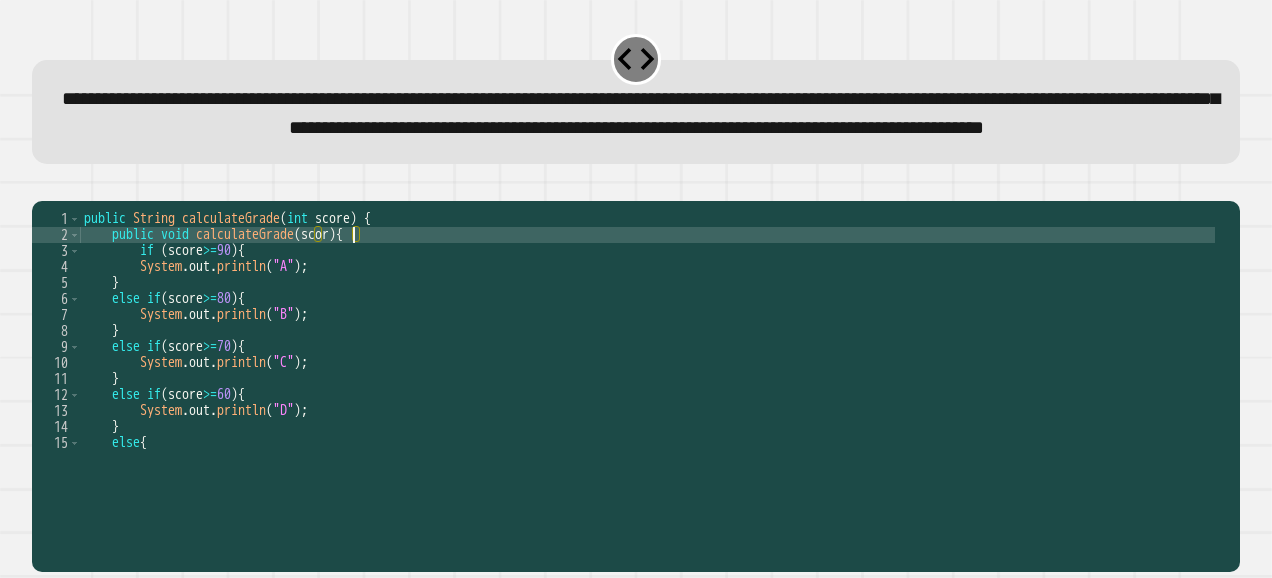scroll, scrollTop: 0, scrollLeft: 20, axis: horizontal 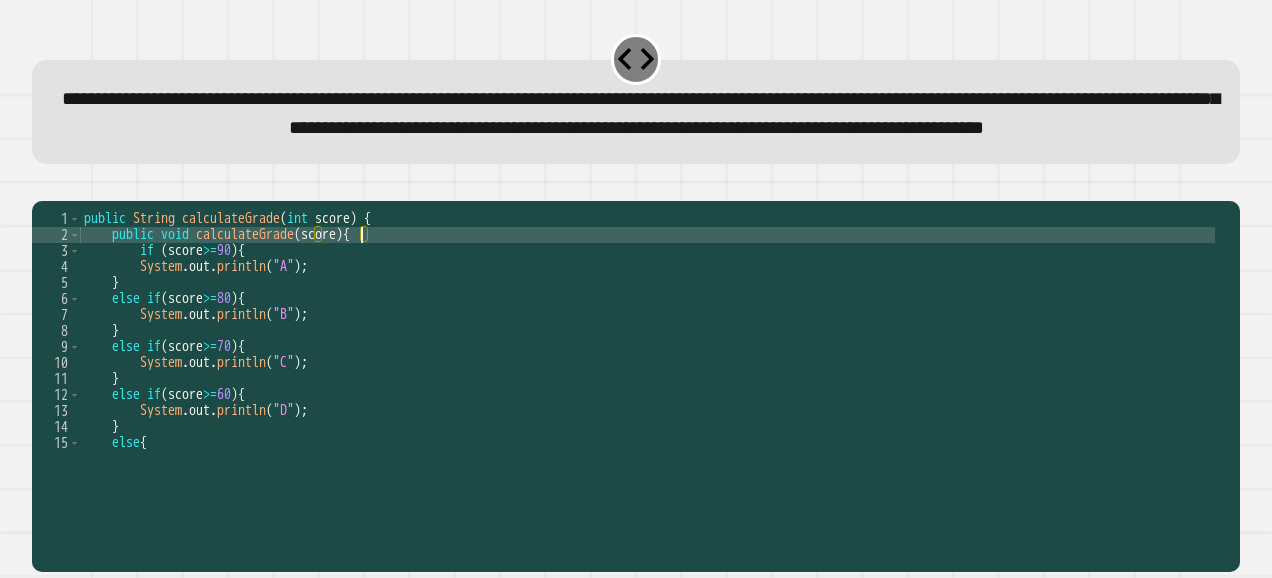 type on "**********" 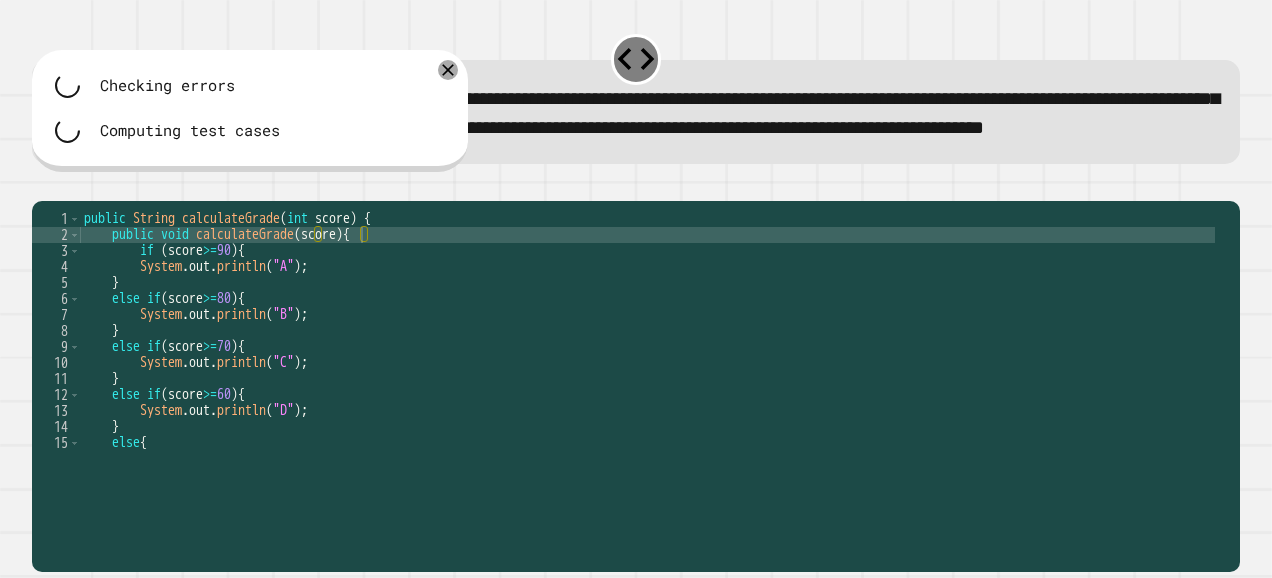 click on "public   String   calculateGrade ( int   score )   {      public   void   calculateGrade ( score ) {           if   ( score >= 90 ) {           System . out . println ( "A" ) ;      }      else   if ( score >= 80 ) {           System . out . println ( "B" ) ;      }      else   if ( score >= 70 ) {           System . out . println ( "C" ) ;      }      else   if ( score >= 60 ) {           System . out . println ( "D" ) ;      }      else {           System . out . println ( "F" ) ;" at bounding box center (647, 347) 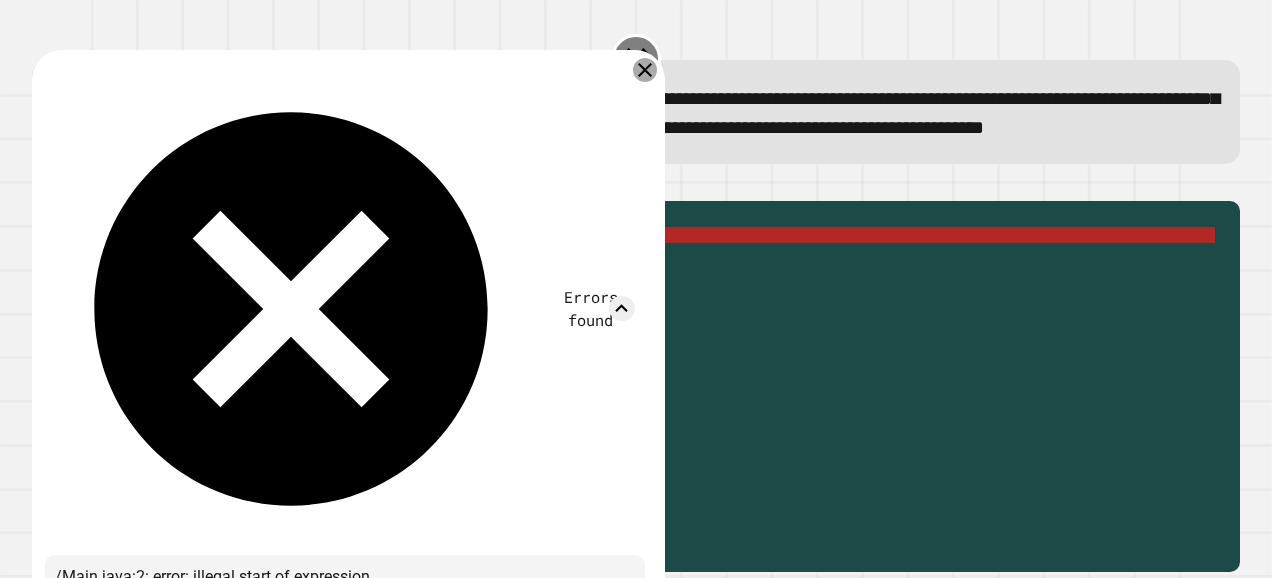 click 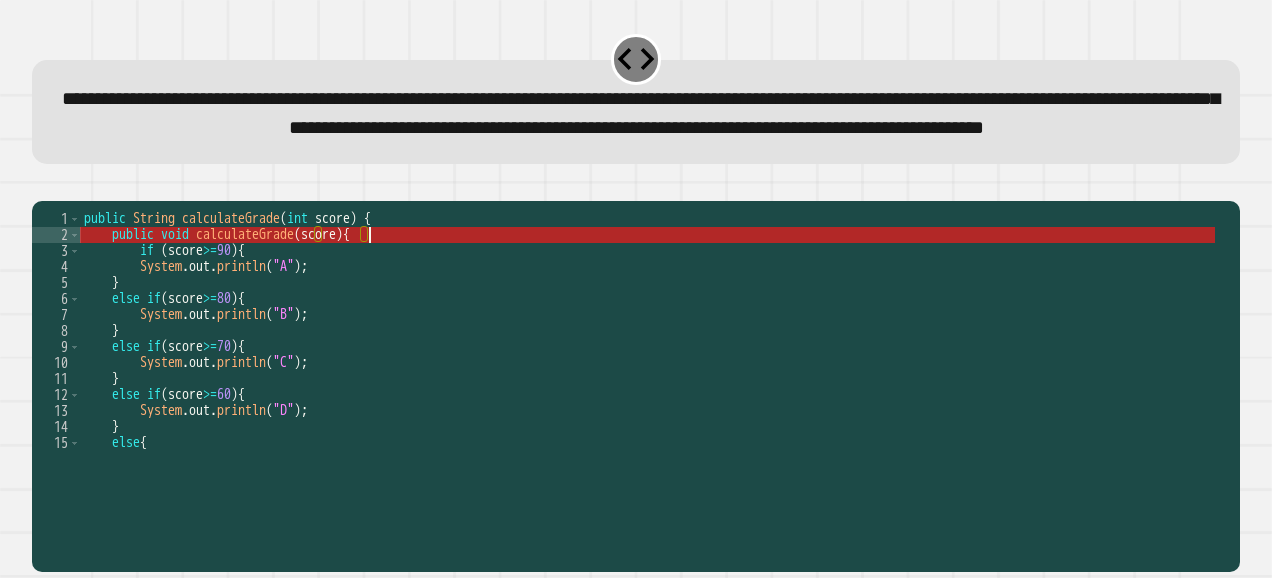 click on "public   String   calculateGrade ( int   score )   {      public   void   calculateGrade ( score ) {           if   ( score >= 90 ) {           System . out . println ( "A" ) ;      }      else   if ( score >= 80 ) {           System . out . println ( "B" ) ;      }      else   if ( score >= 70 ) {           System . out . println ( "C" ) ;      }      else   if ( score >= 60 ) {           System . out . println ( "D" ) ;      }      else {           System . out . println ( "F" ) ;" at bounding box center [647, 347] 